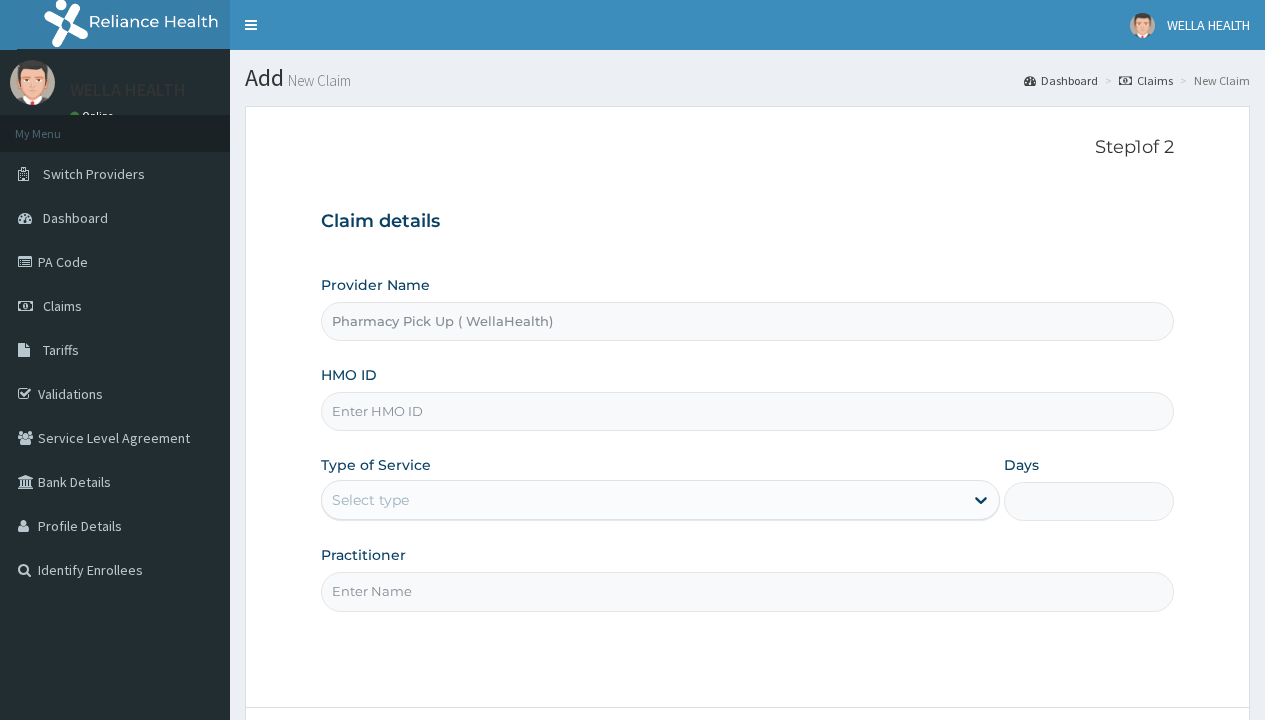 scroll, scrollTop: 0, scrollLeft: 0, axis: both 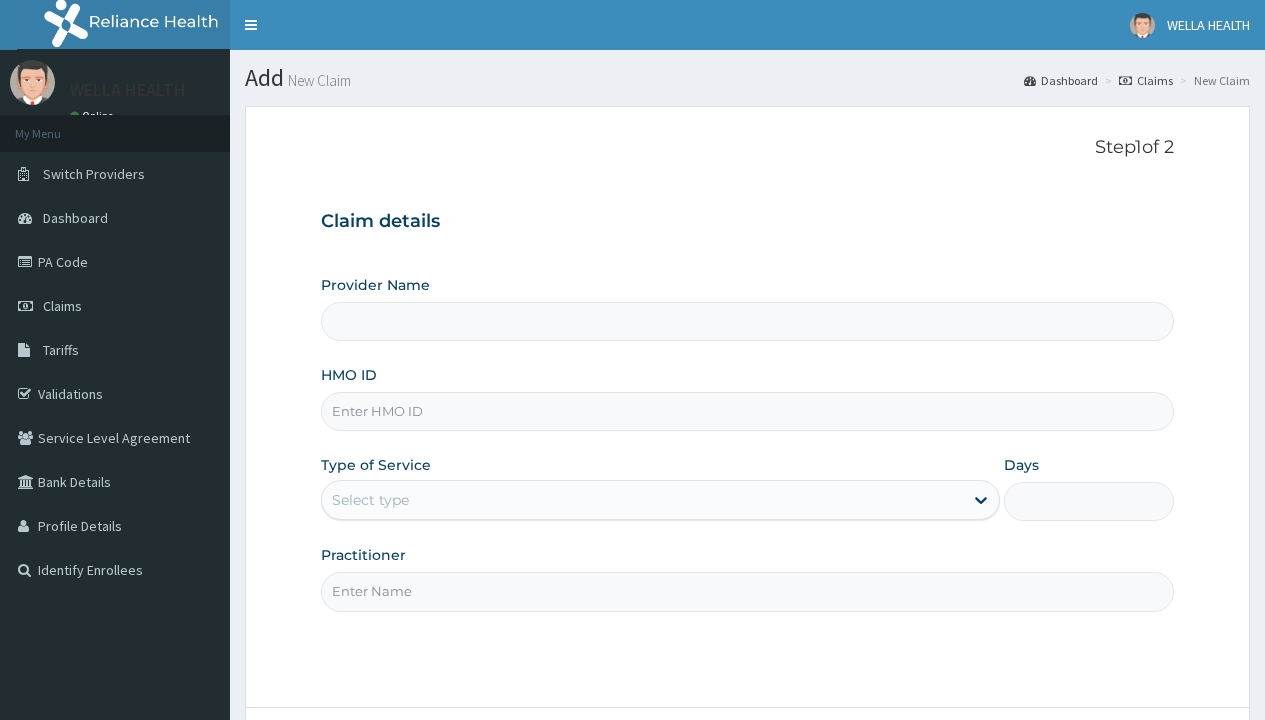 type on "Pharmacy Pick Up ( WellaHealth)" 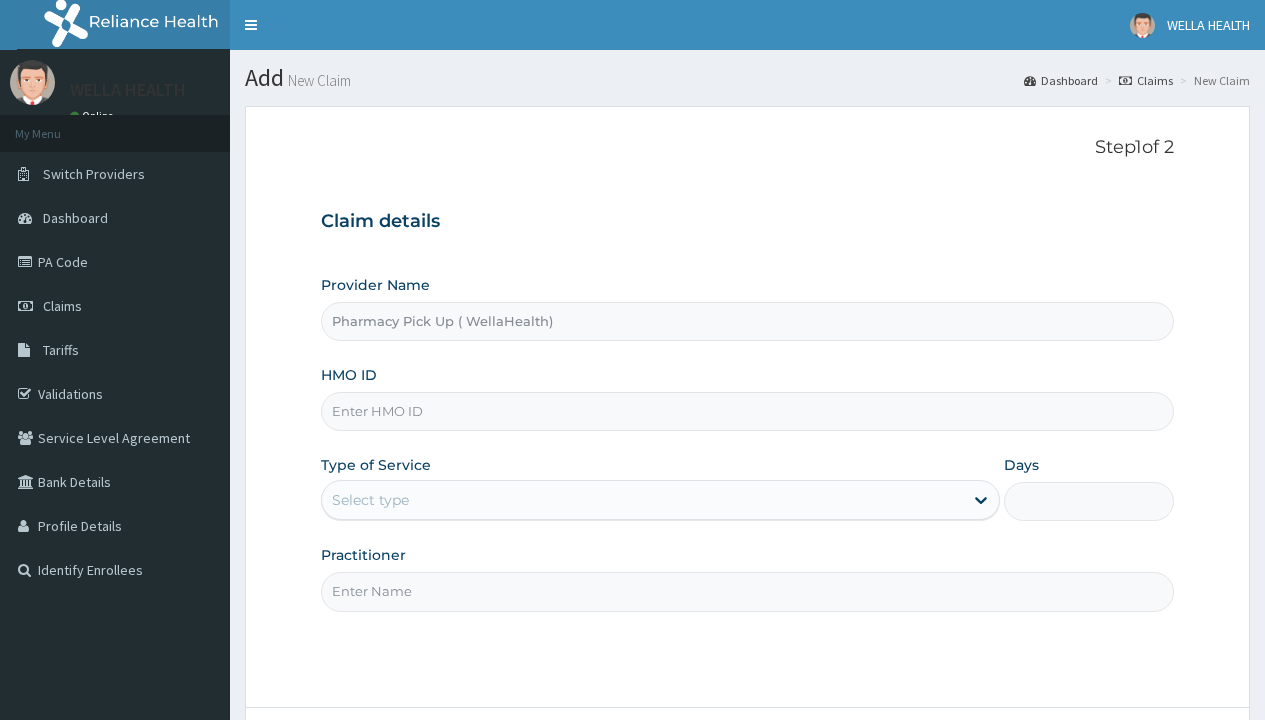 scroll, scrollTop: 0, scrollLeft: 0, axis: both 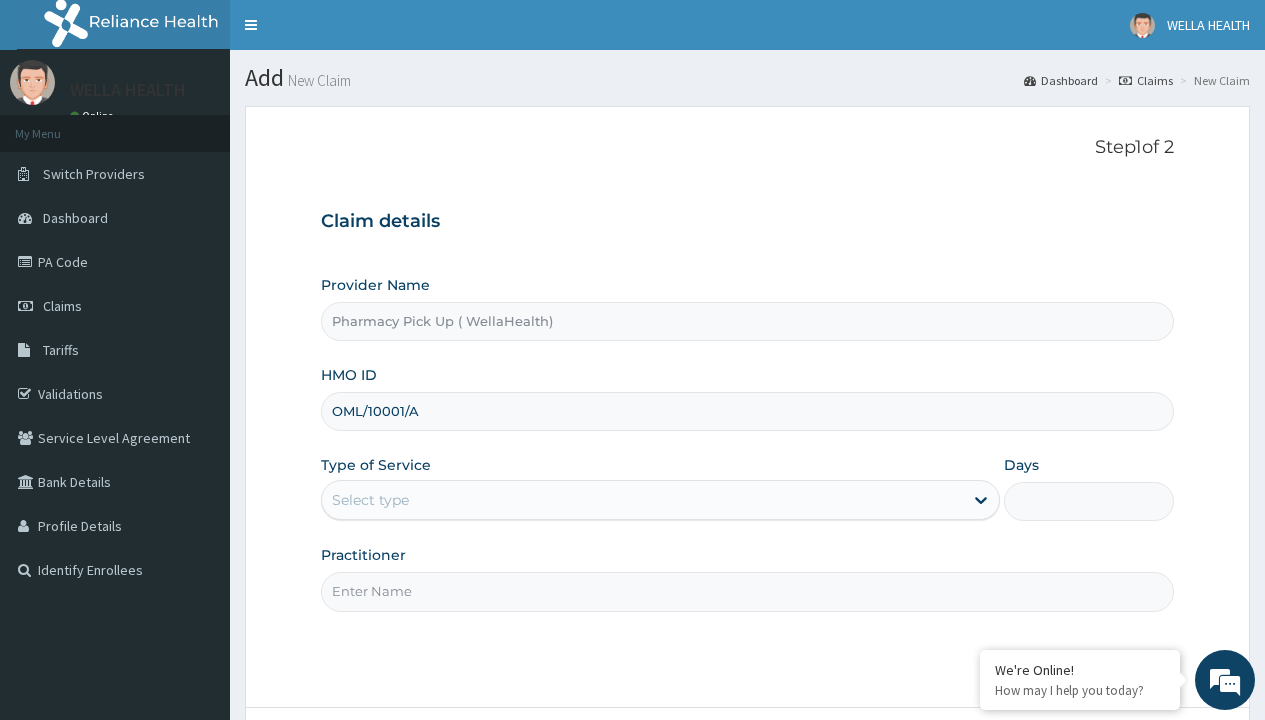 type on "OML/10001/A" 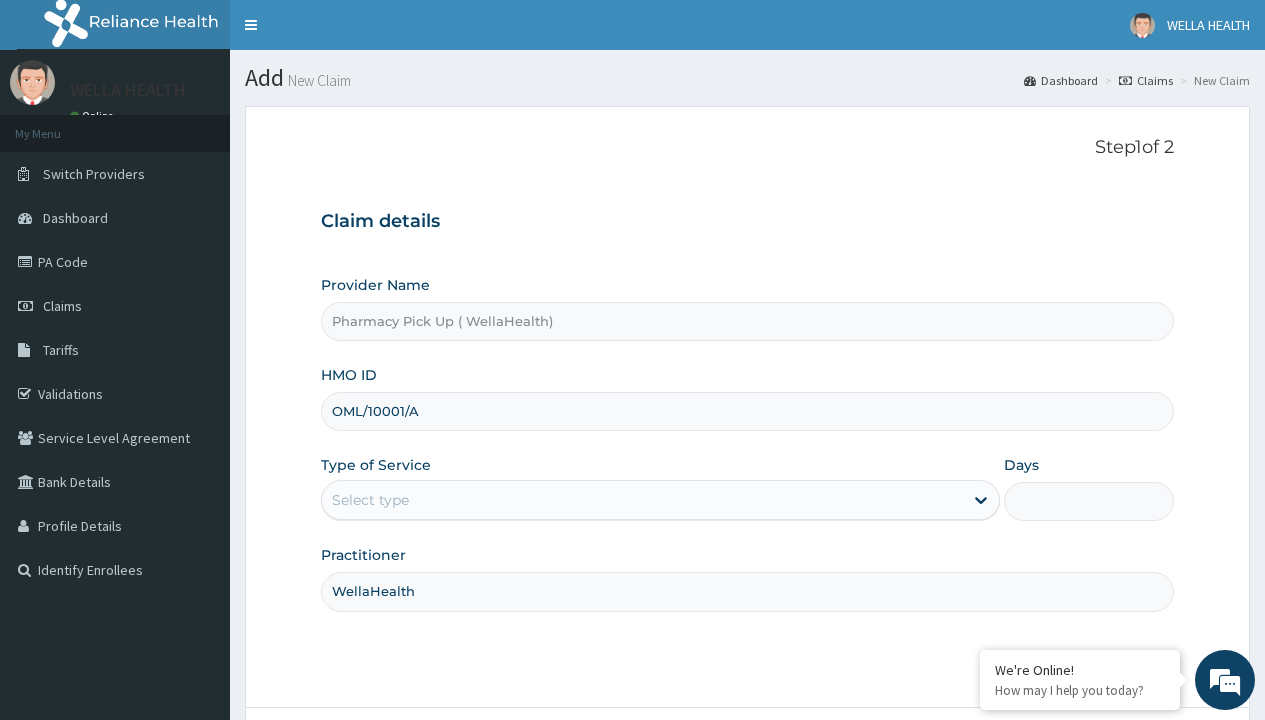 type on "WellaHealth" 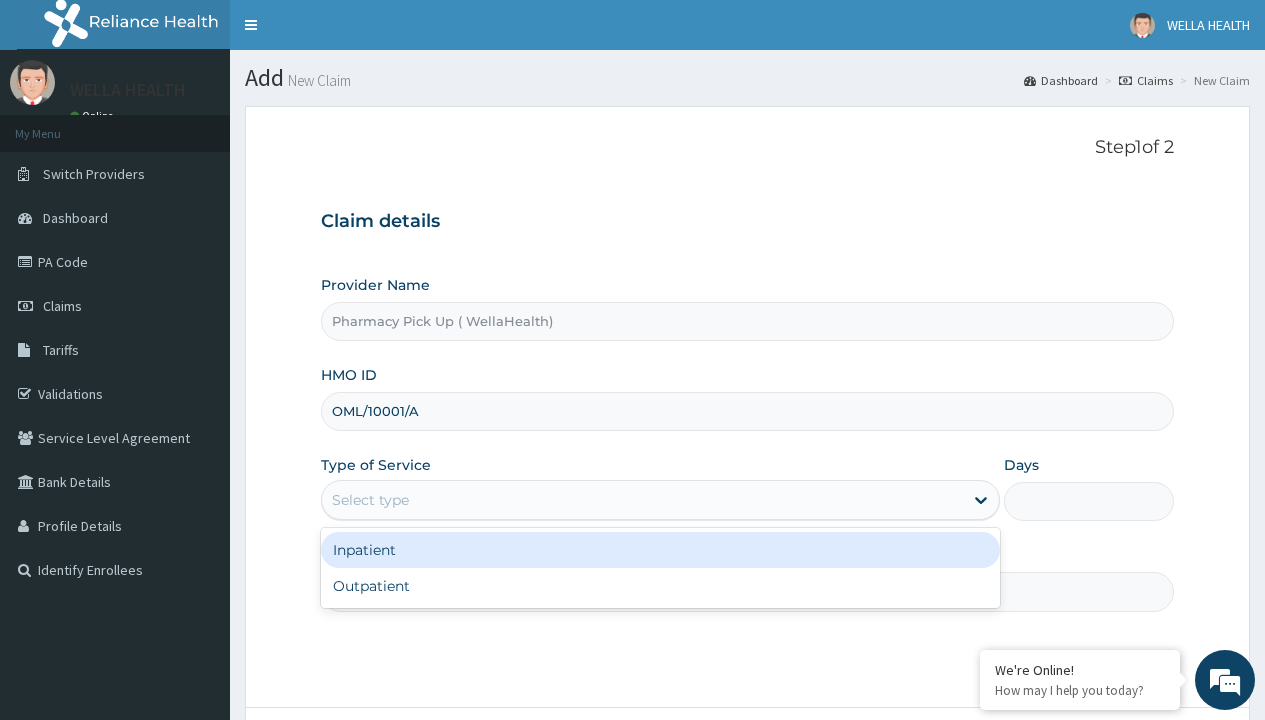 click on "Outpatient" at bounding box center [660, 586] 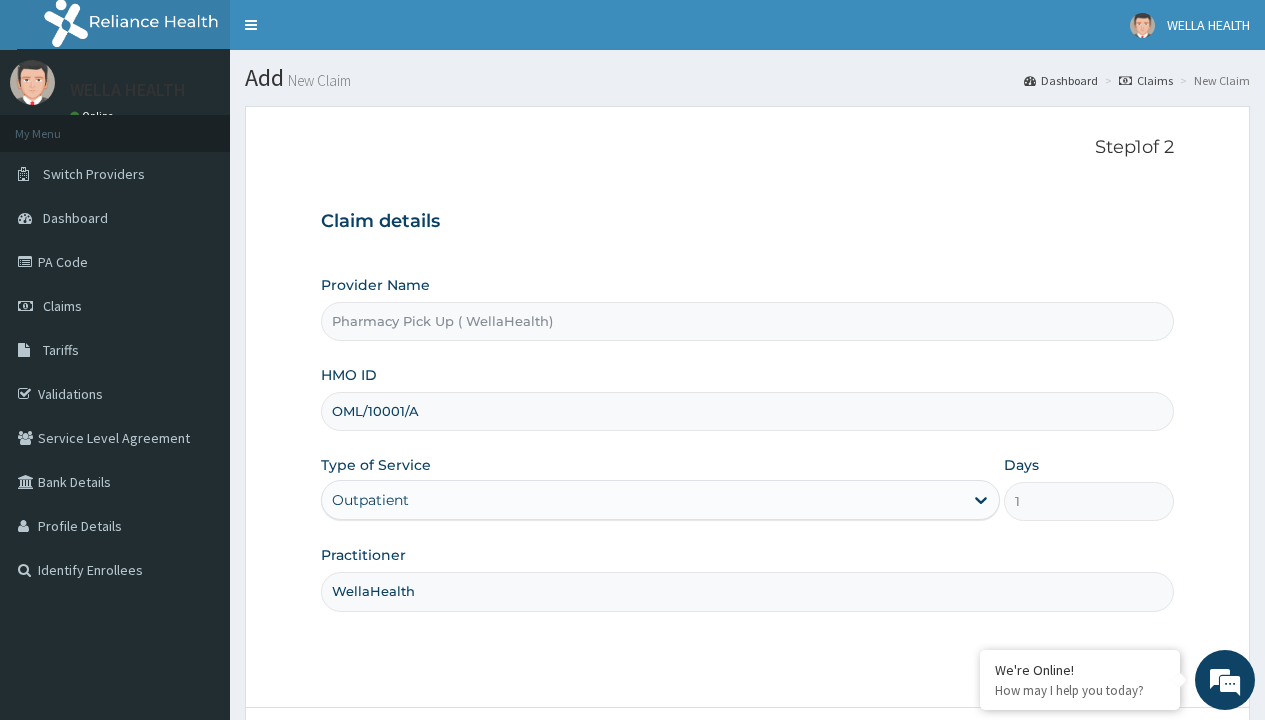 click on "Next" at bounding box center [1123, 764] 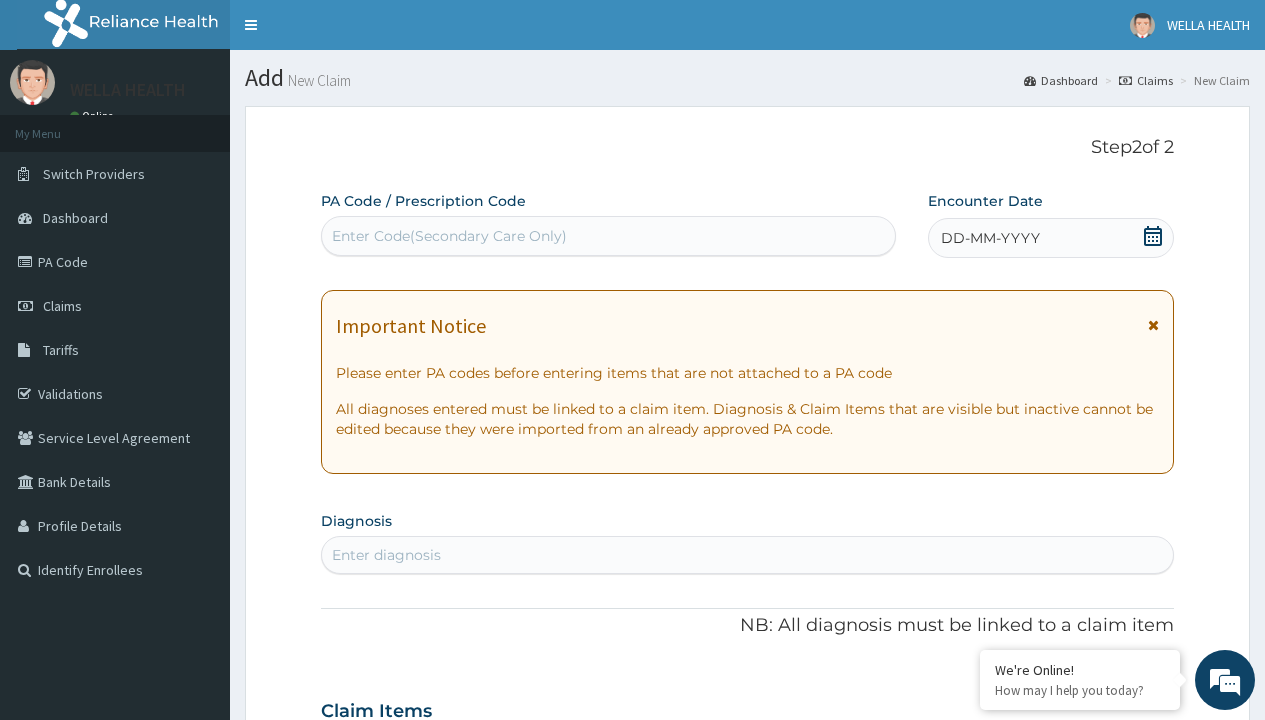 scroll, scrollTop: 167, scrollLeft: 0, axis: vertical 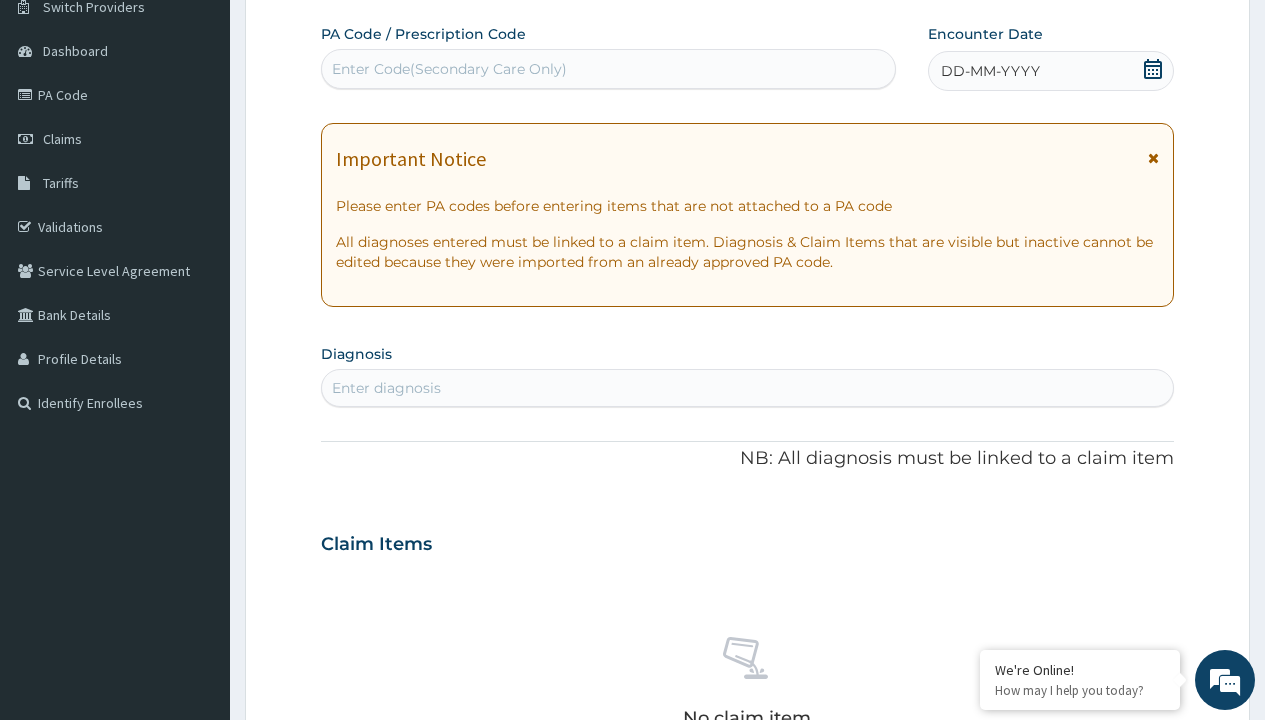 click on "DD-MM-YYYY" at bounding box center [990, 71] 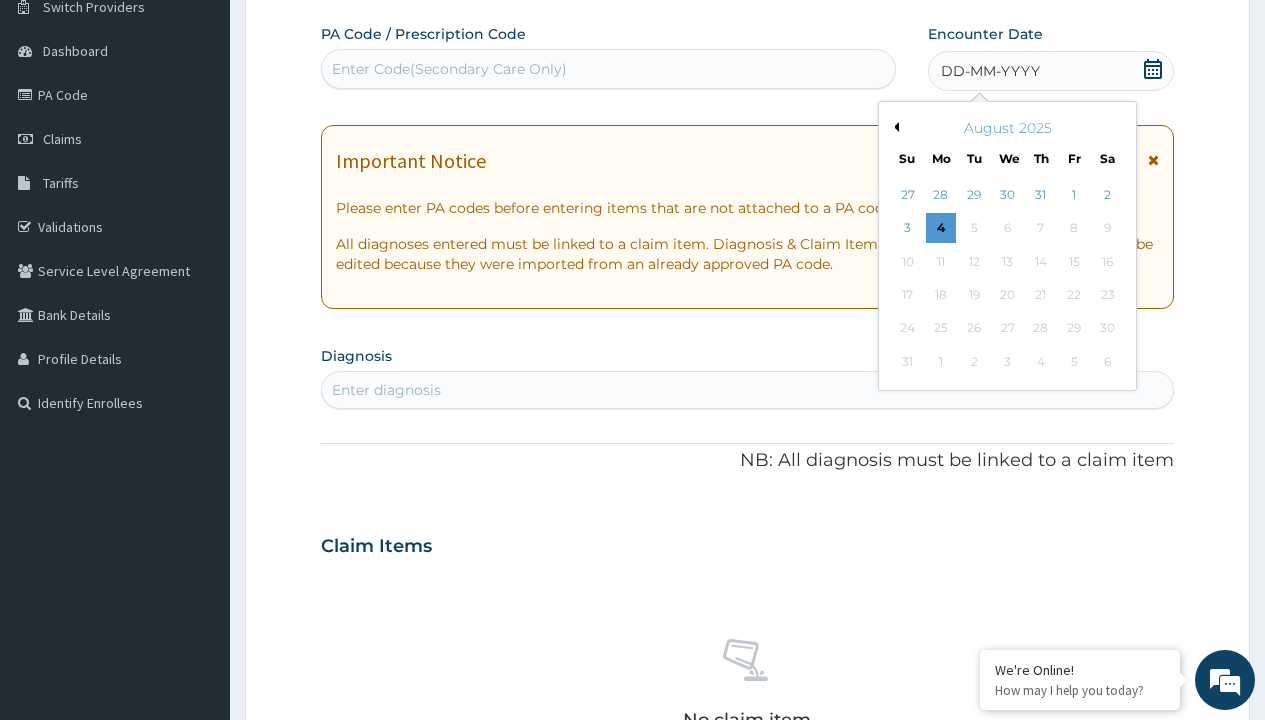 click on "Previous Month" at bounding box center [894, 127] 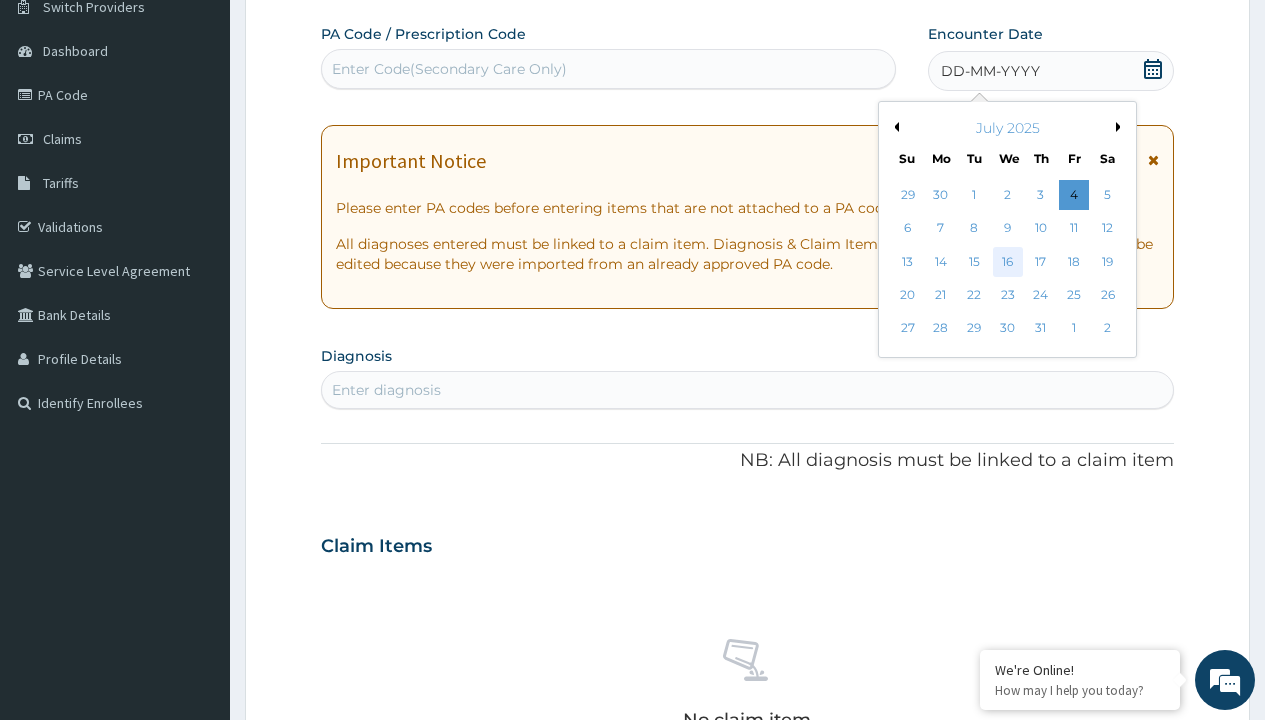 click on "16" at bounding box center (1007, 262) 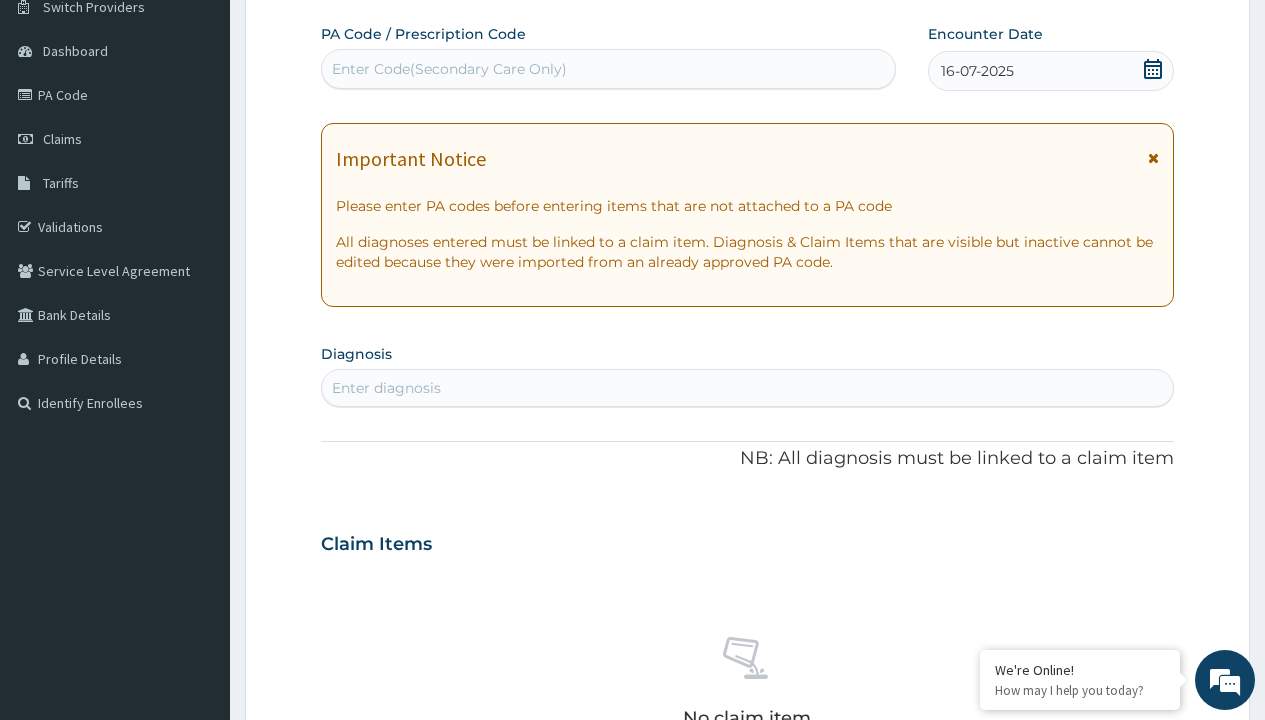 click on "Enter Code(Secondary Care Only)" at bounding box center [449, 69] 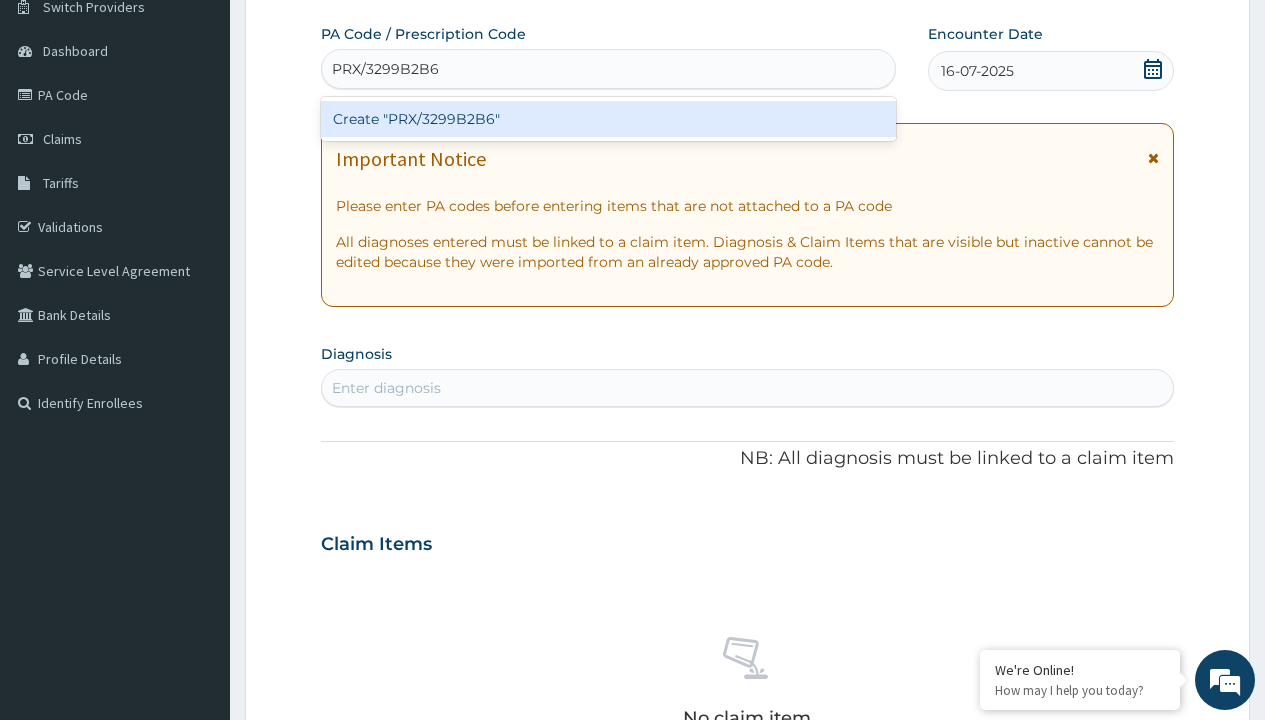 scroll, scrollTop: 0, scrollLeft: 0, axis: both 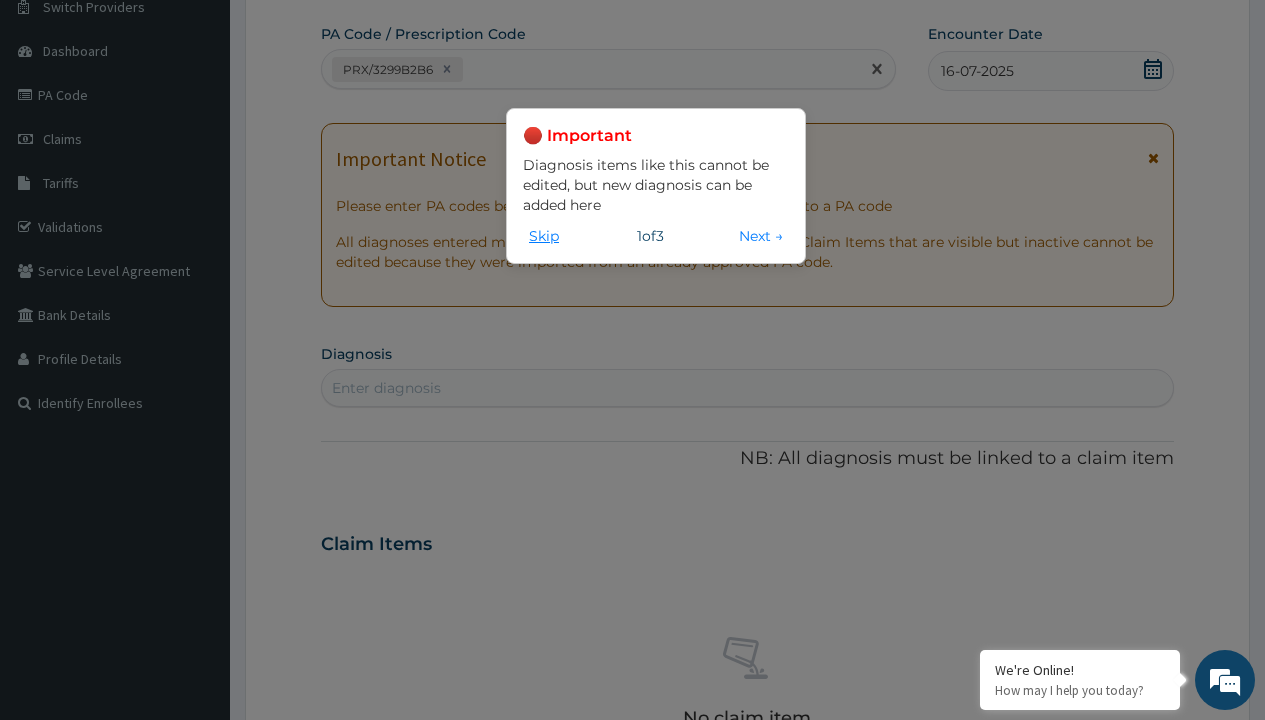 click on "Skip" at bounding box center (544, 236) 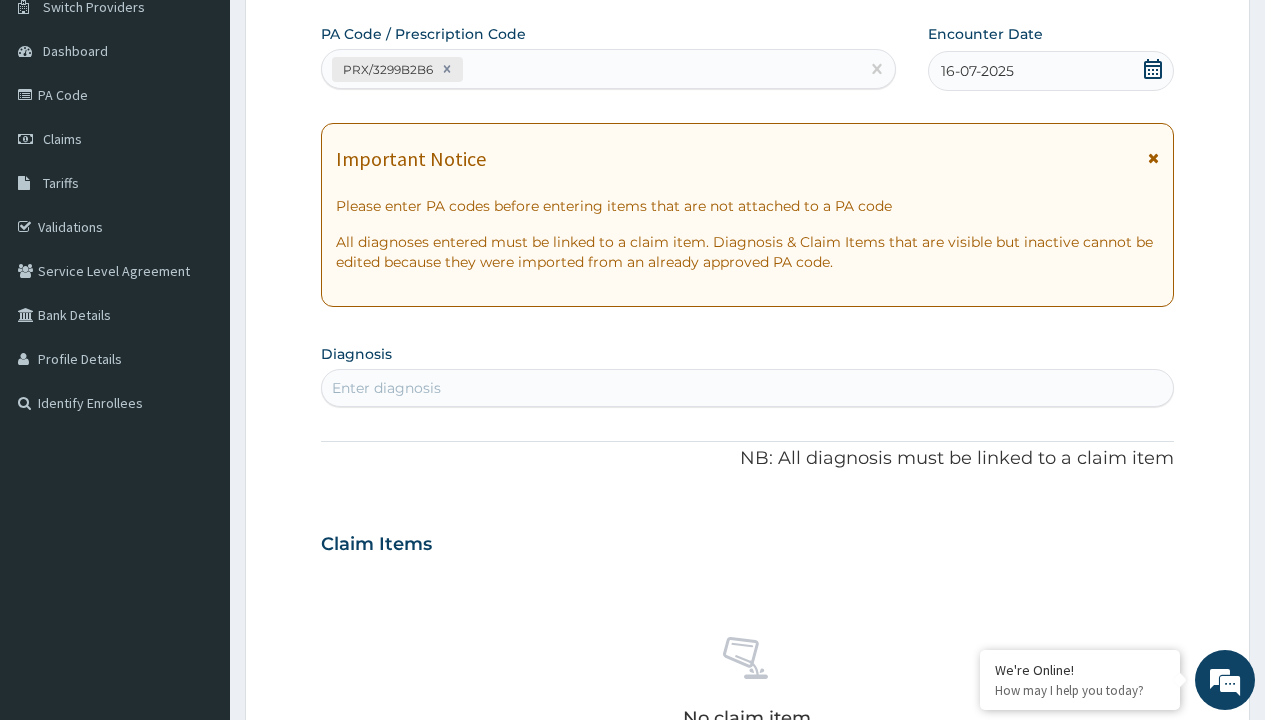 click on "Enter diagnosis" at bounding box center (386, 388) 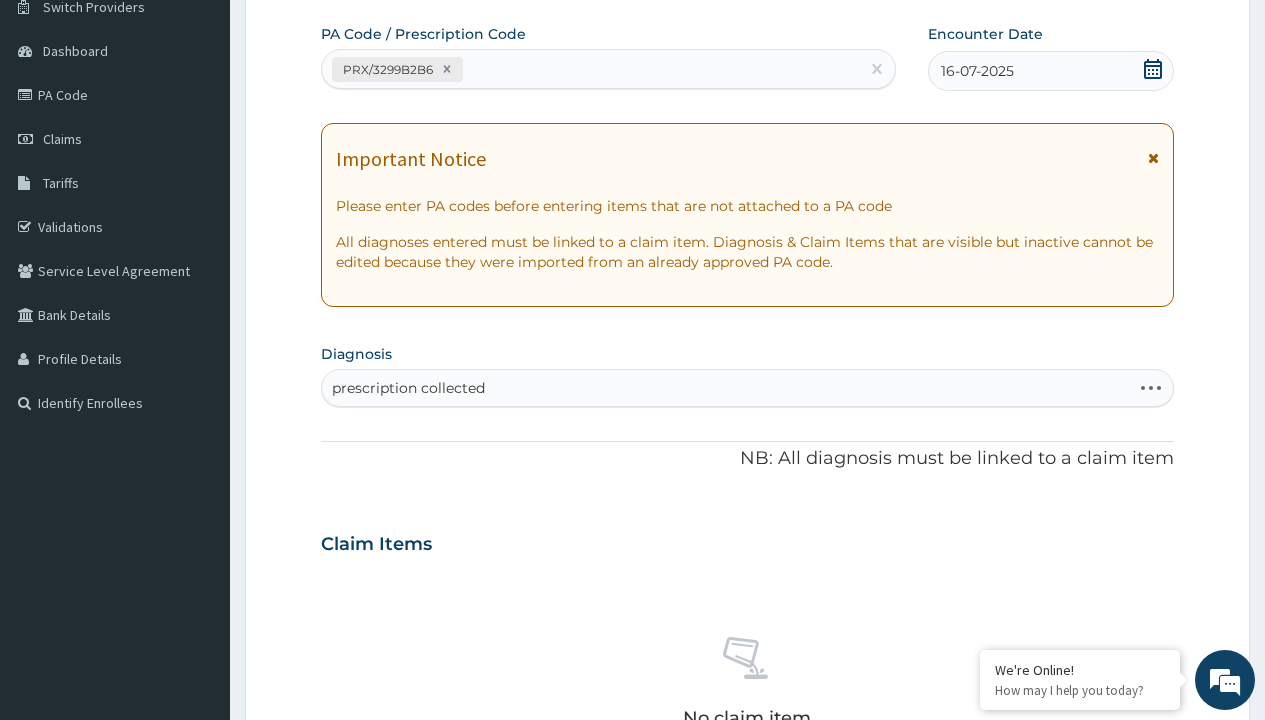 scroll, scrollTop: 0, scrollLeft: 0, axis: both 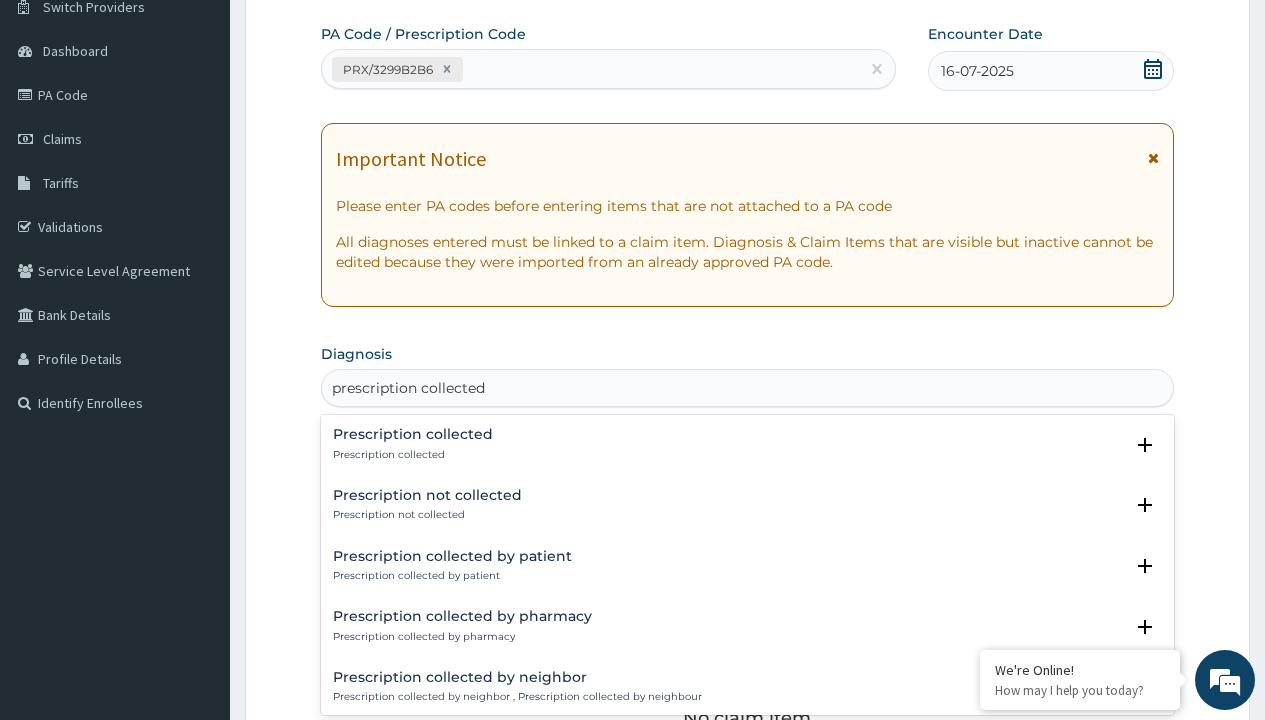 click on "Prescription collected" at bounding box center (413, 455) 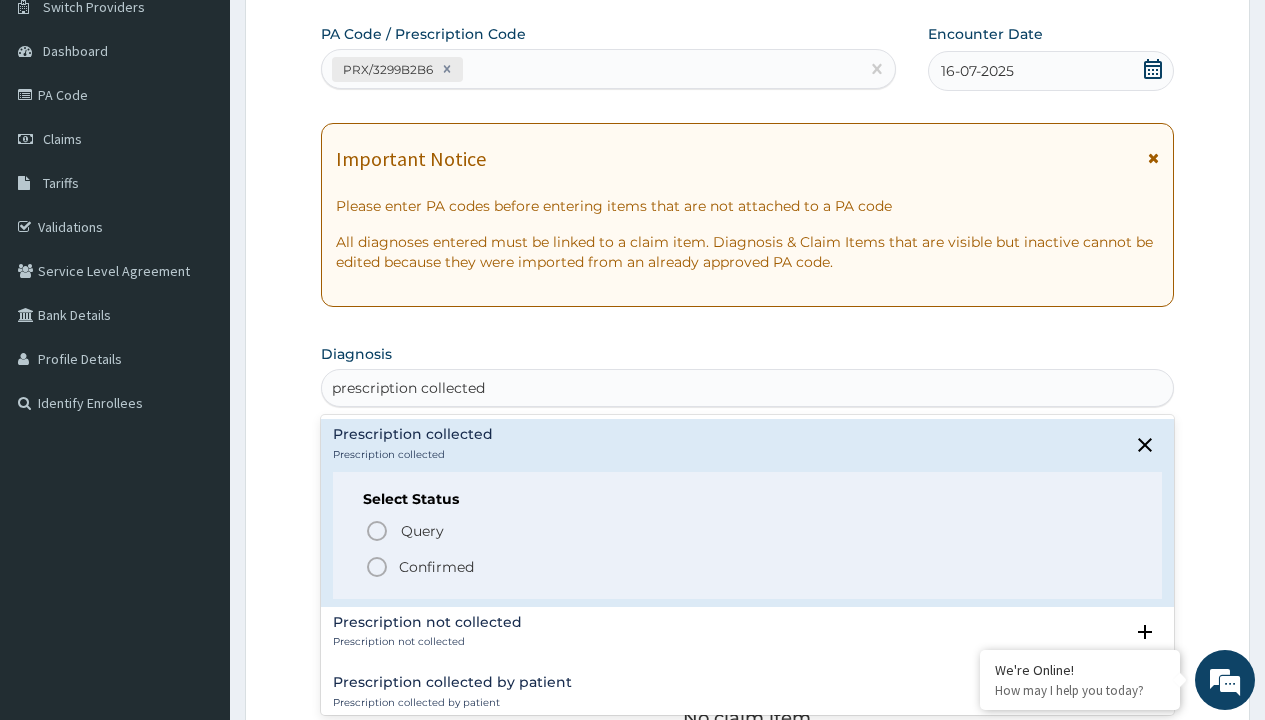 click on "Confirmed" at bounding box center [436, 567] 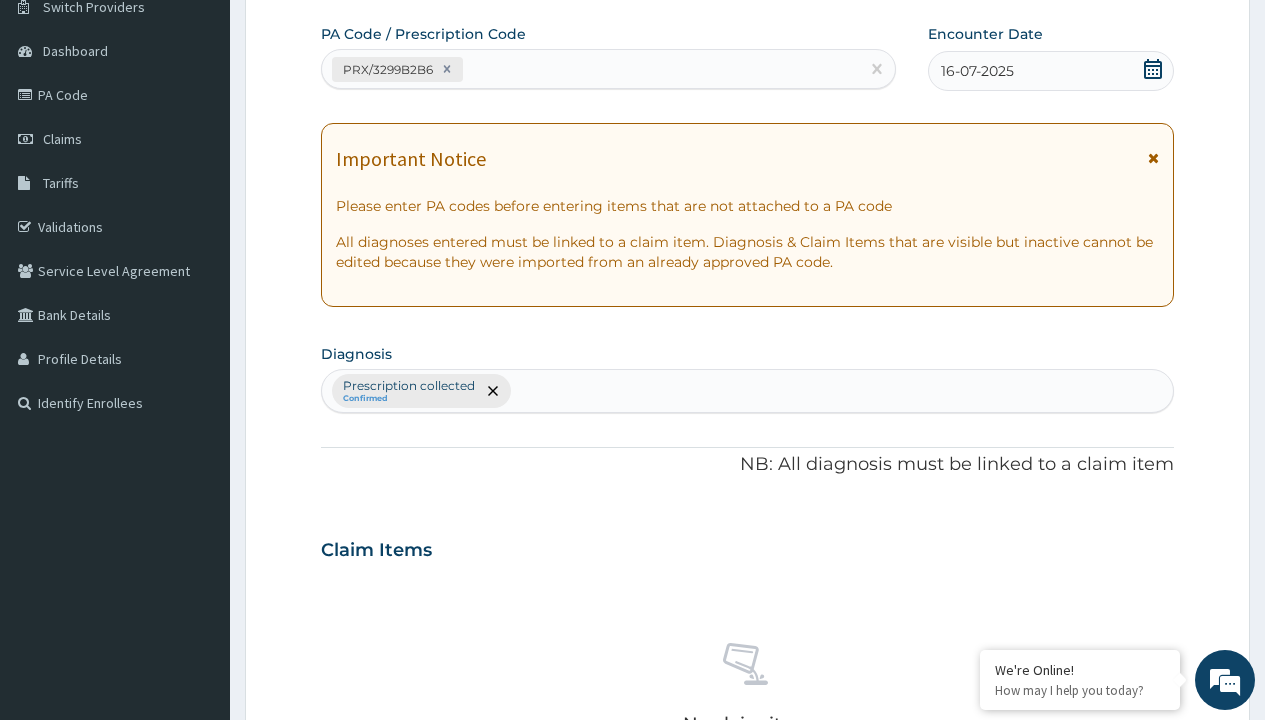 click on "Select Type" at bounding box center [372, 893] 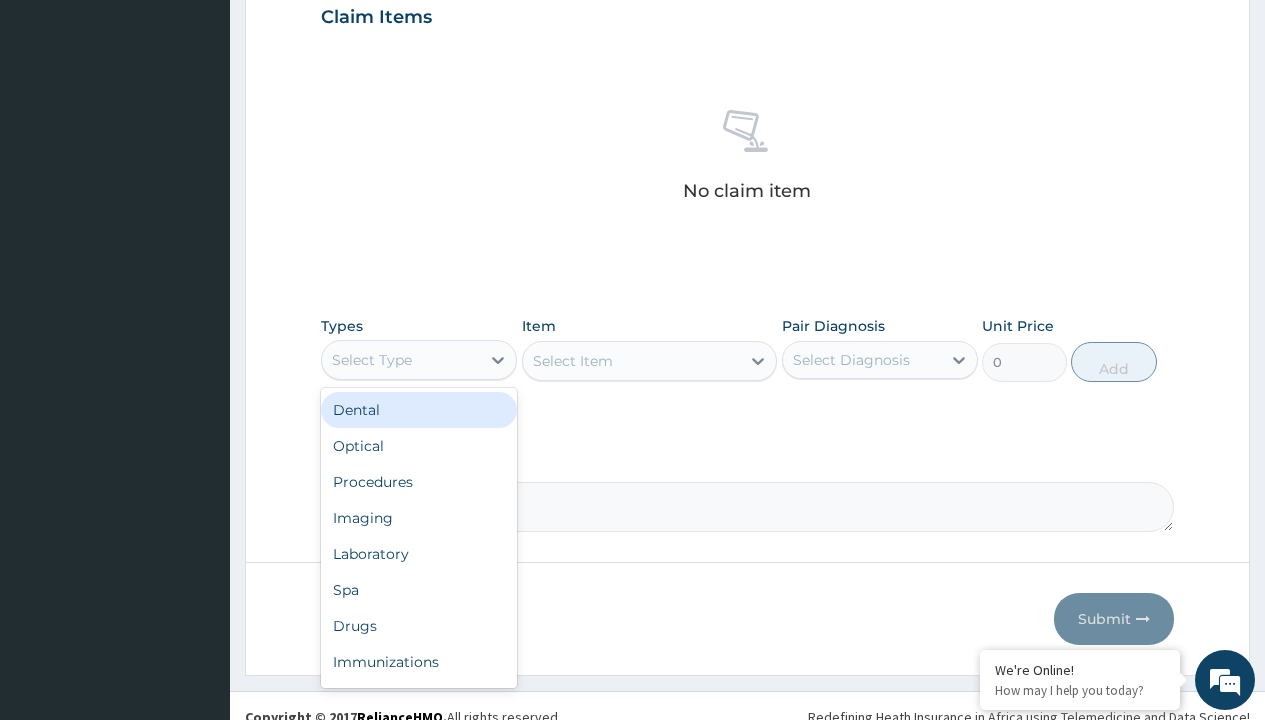 type on "procedures" 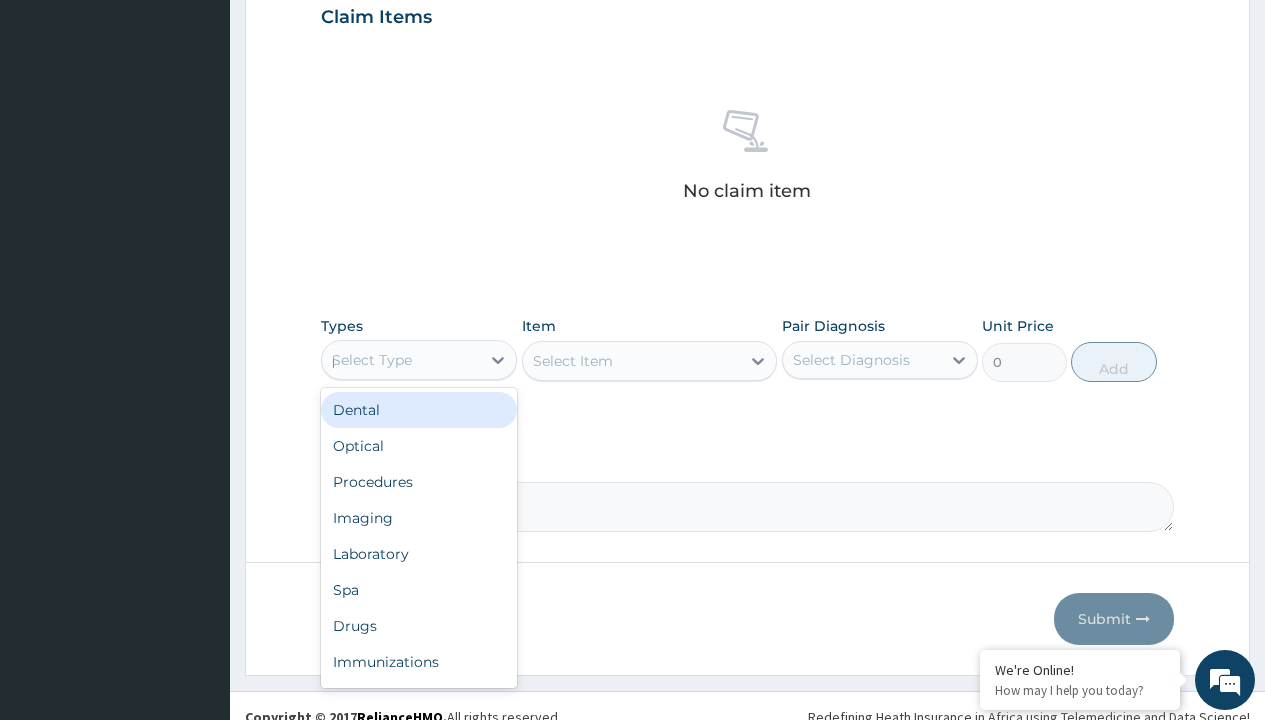 scroll, scrollTop: 0, scrollLeft: 0, axis: both 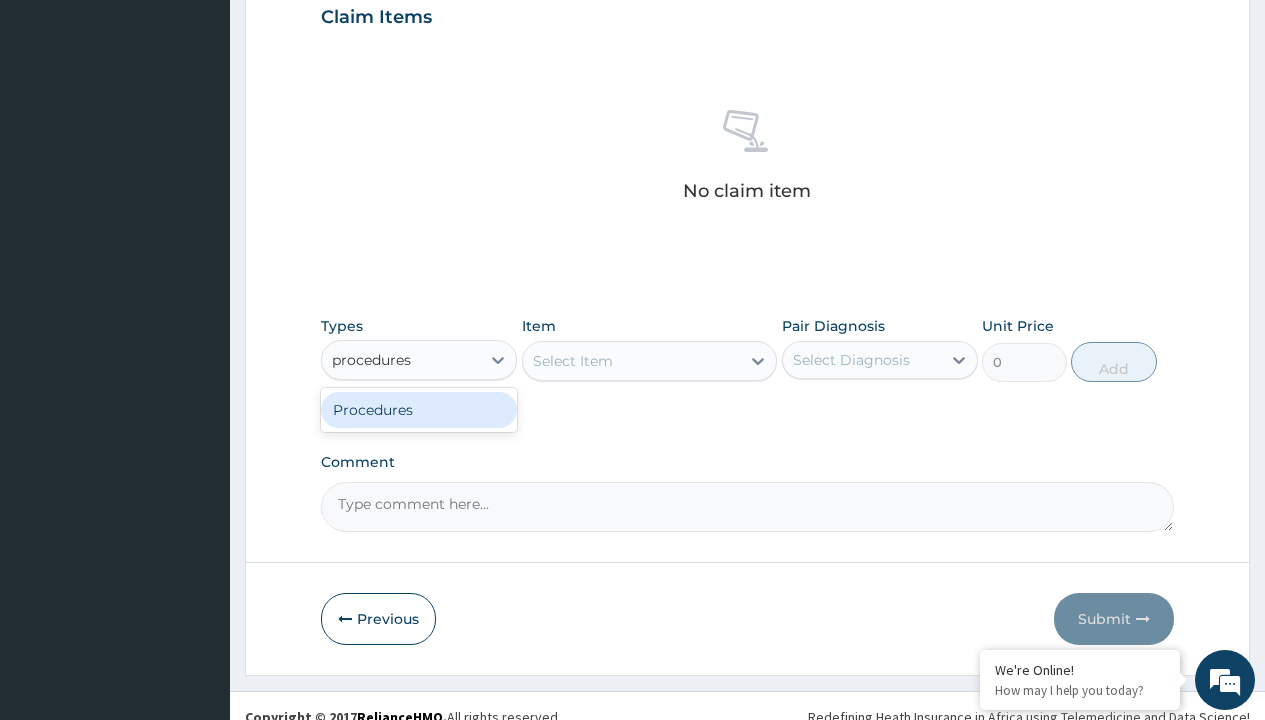 click on "Procedures" at bounding box center [419, 410] 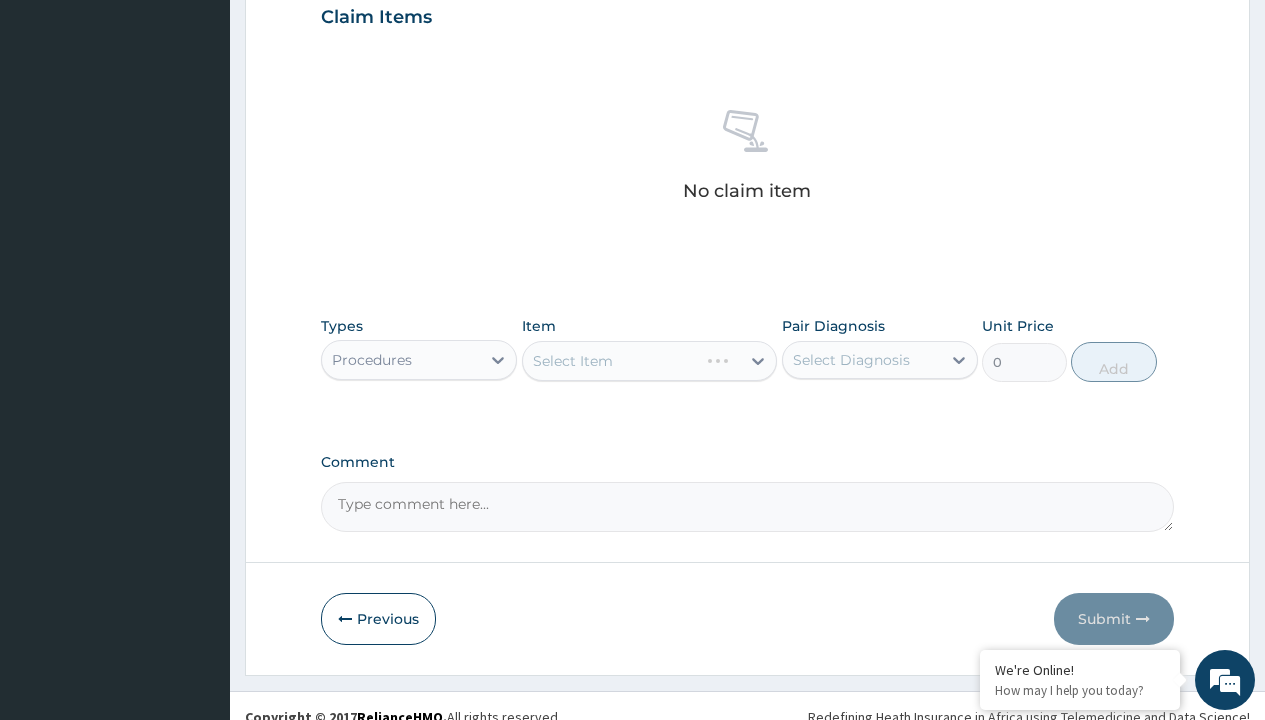 click on "Select Item" at bounding box center [573, 361] 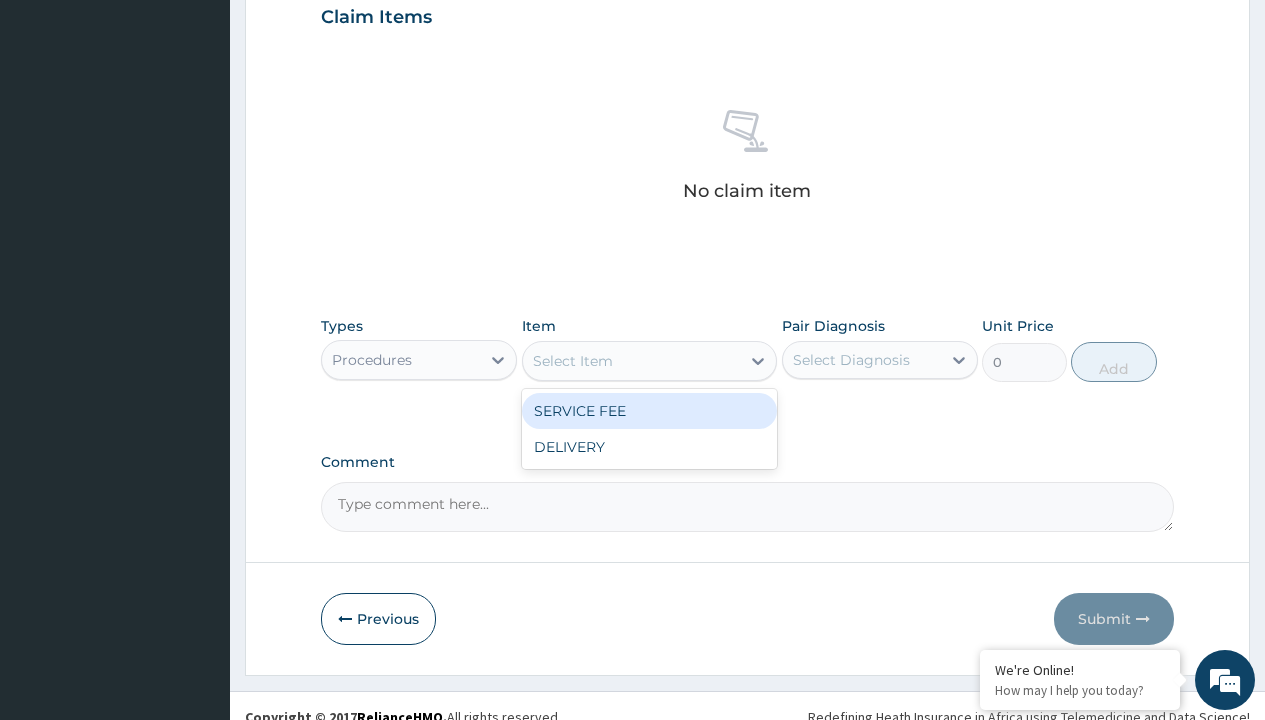type on "service fee" 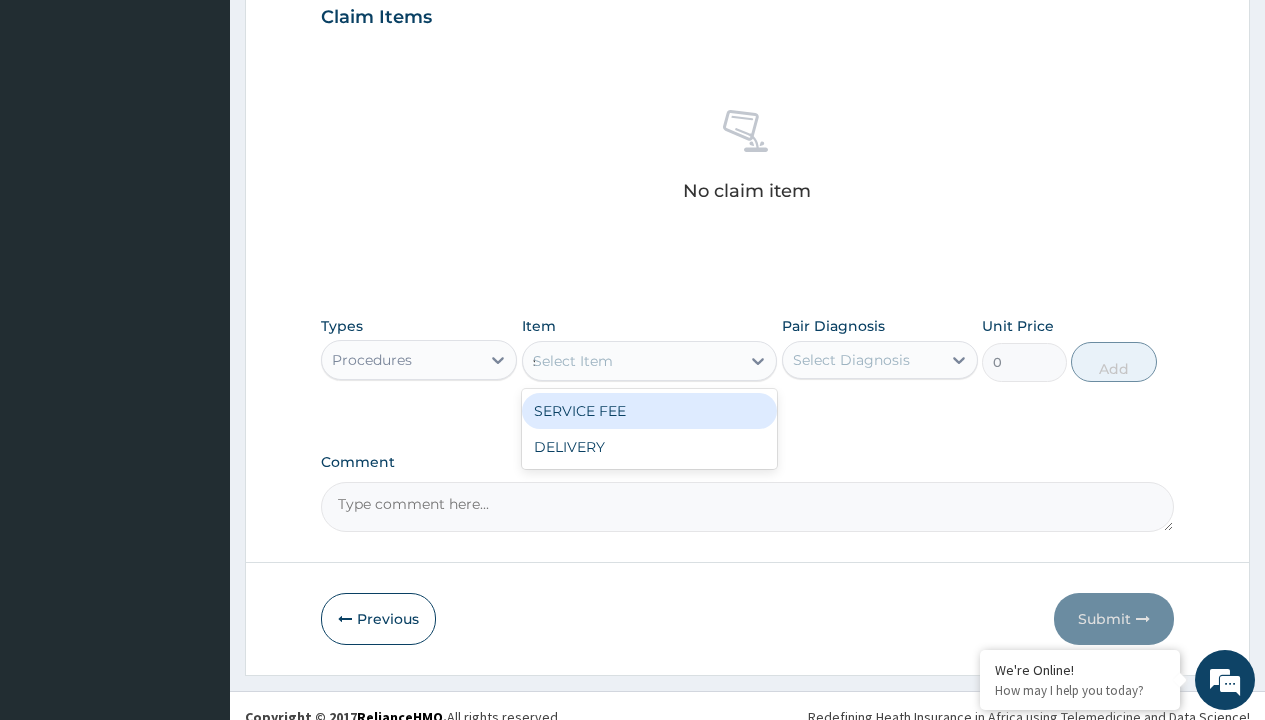 scroll, scrollTop: 0, scrollLeft: 0, axis: both 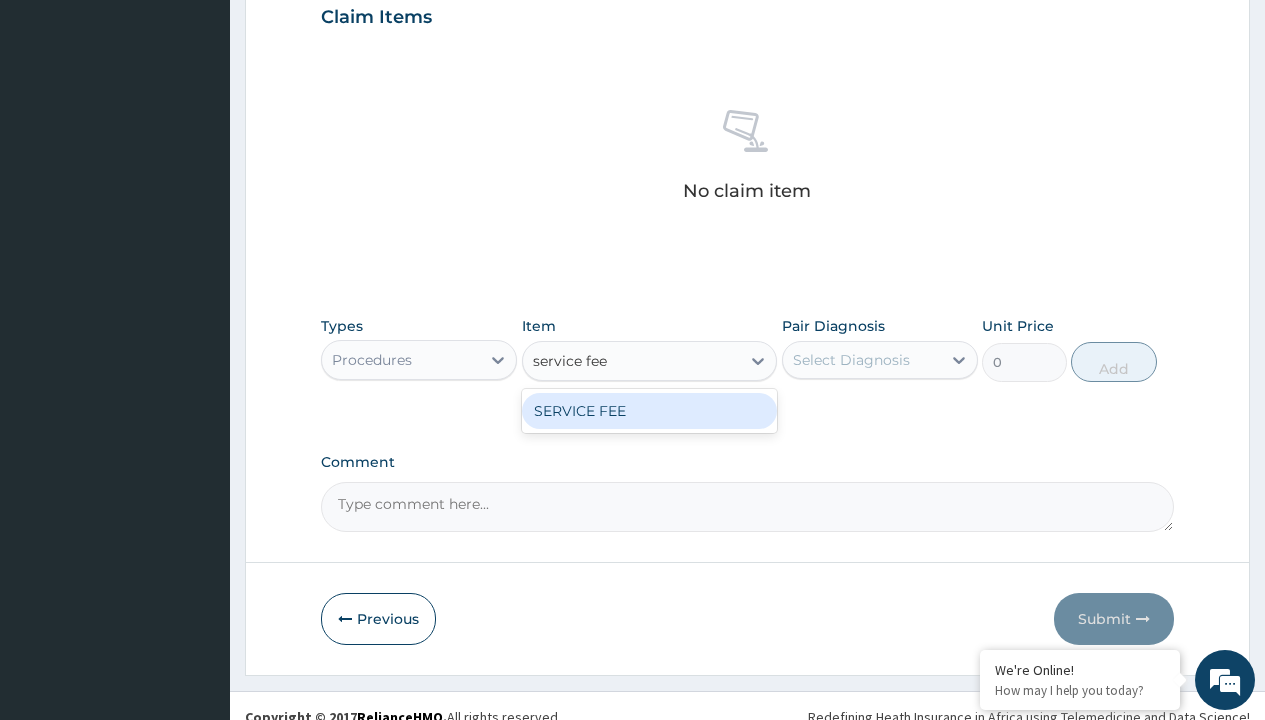 click on "SERVICE FEE" at bounding box center (650, 411) 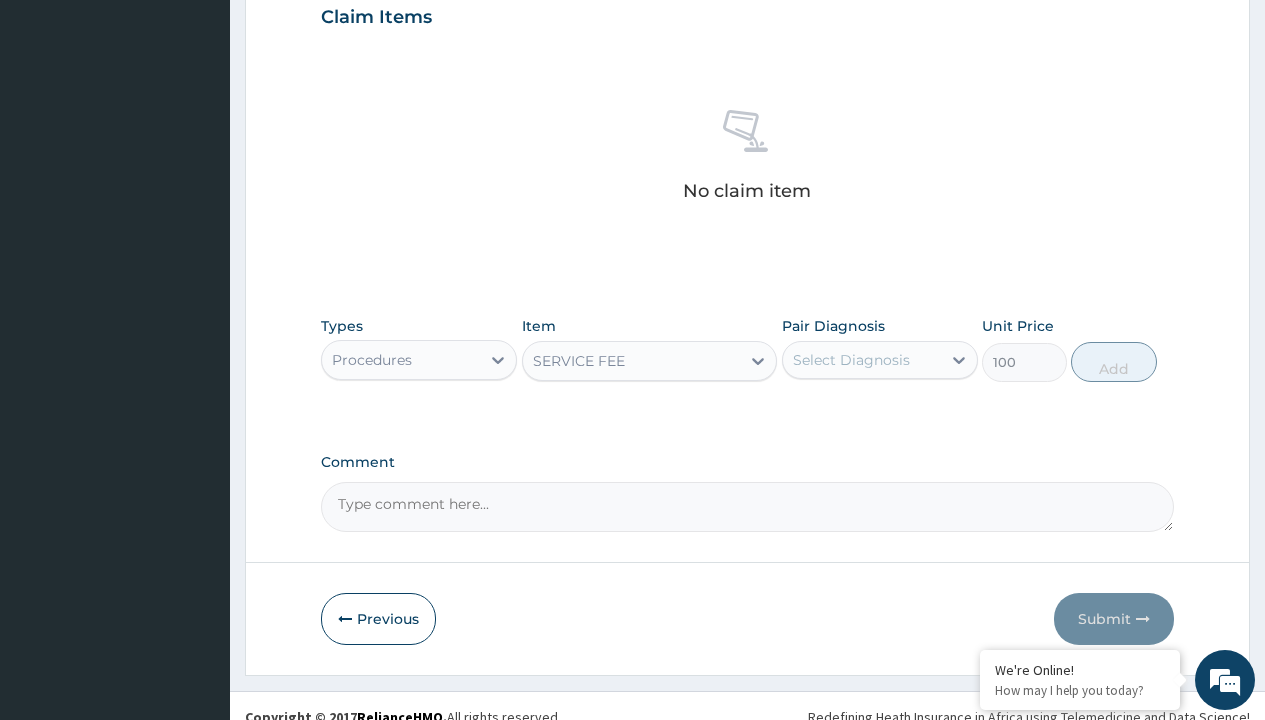 click on "Prescription collected" at bounding box center [409, -147] 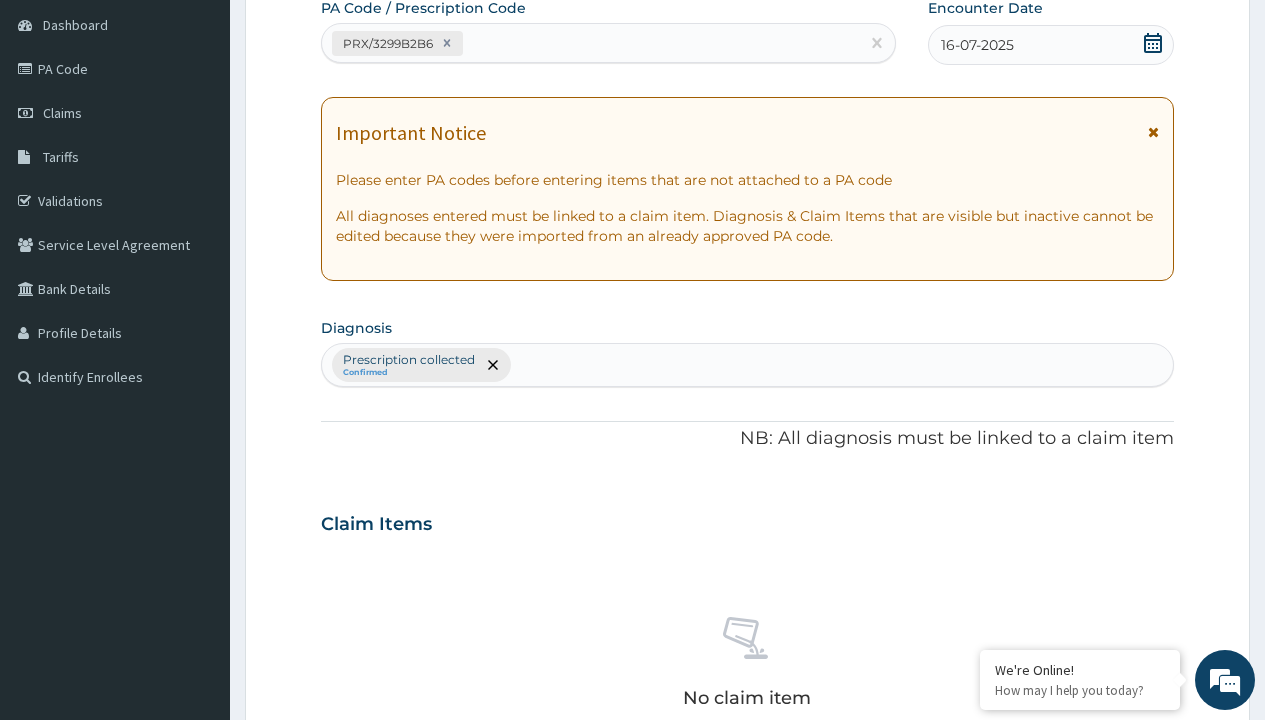 type on "prescription collected" 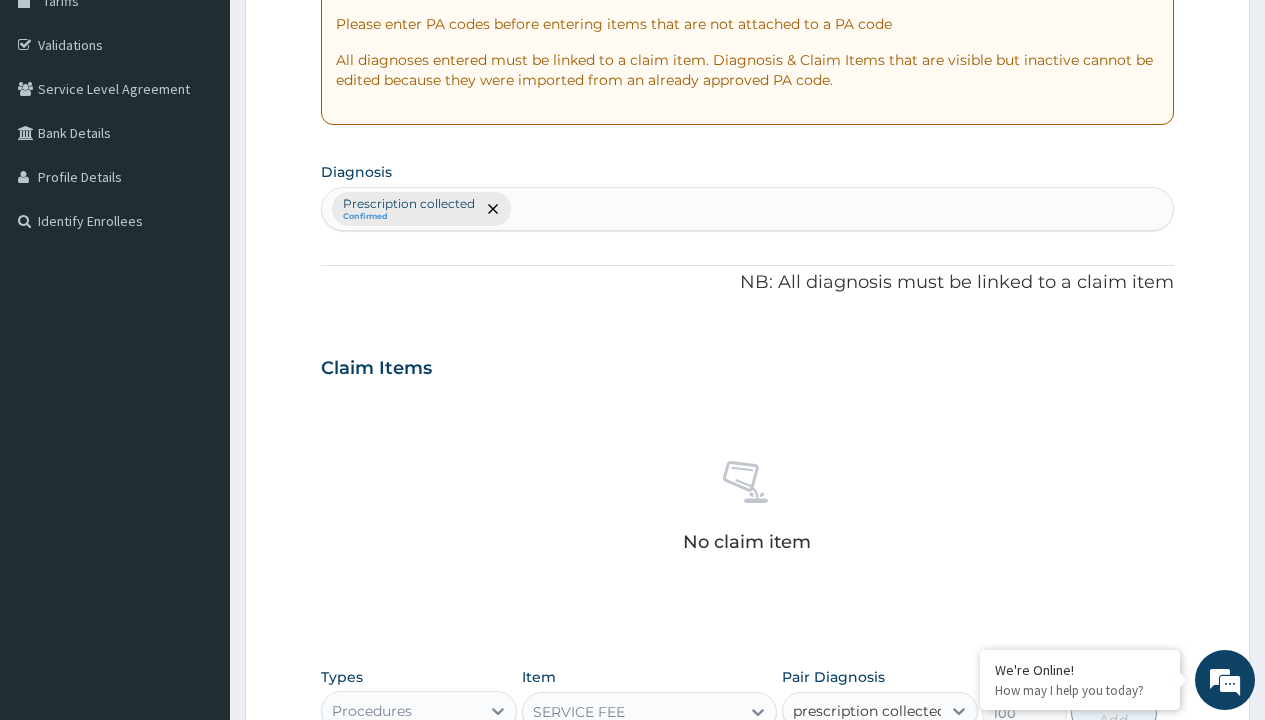 click on "Prescription collected" at bounding box center (890, 770) 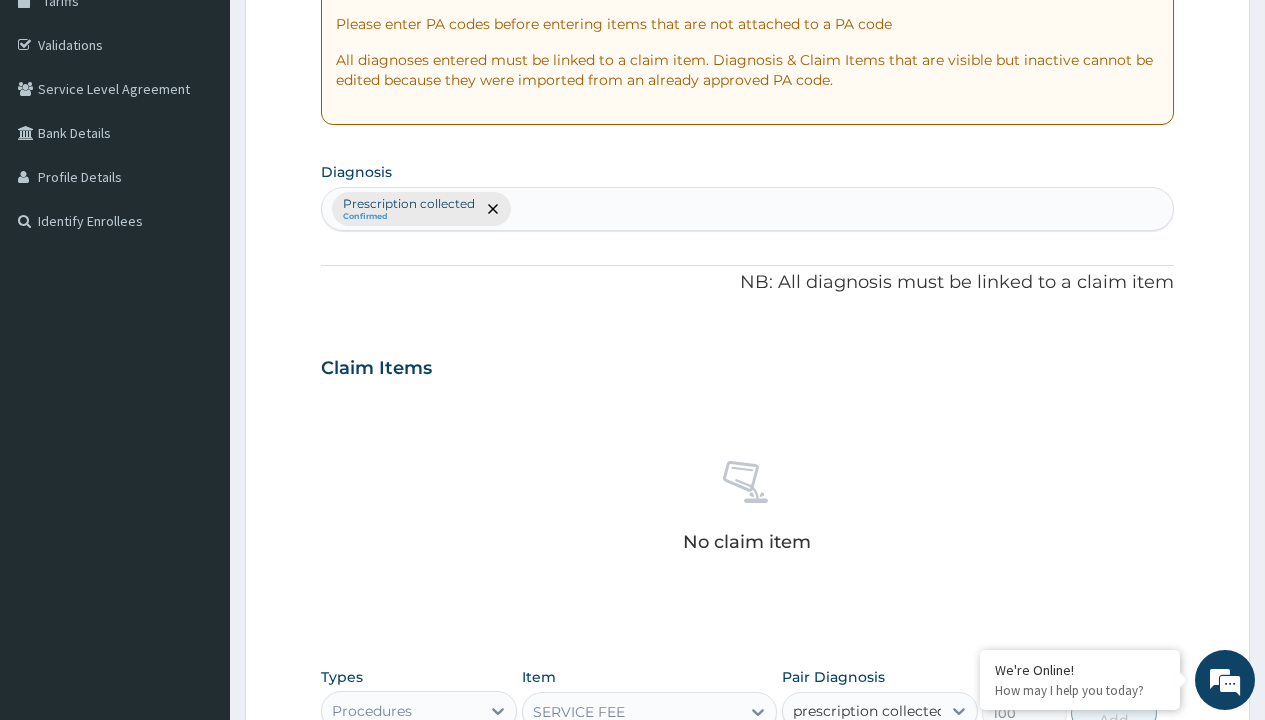 type 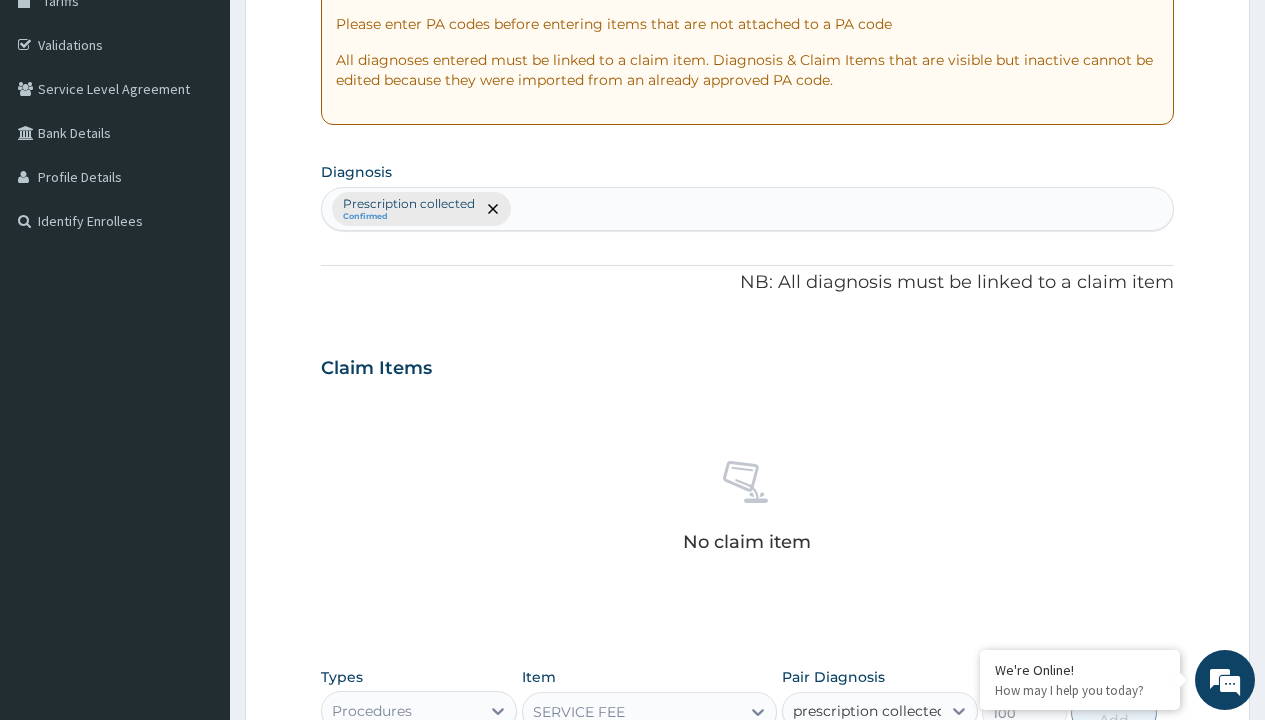 checkbox on "true" 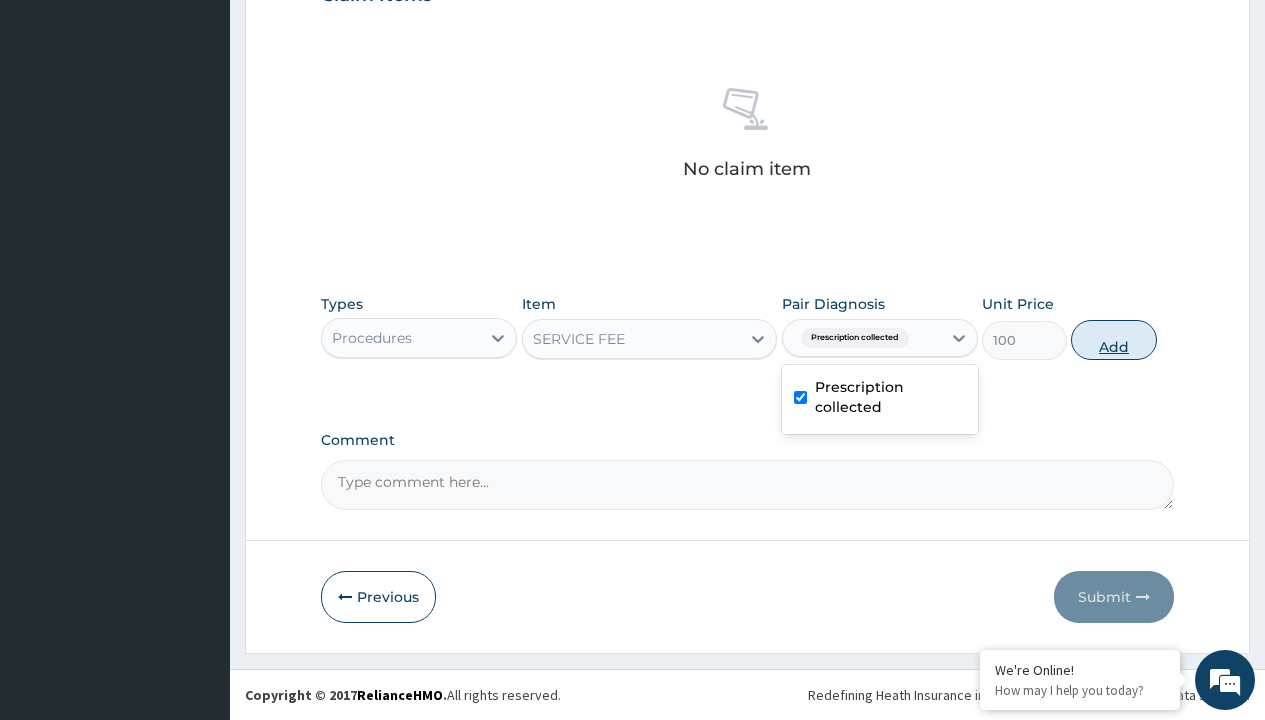 click on "Add" at bounding box center (1113, 340) 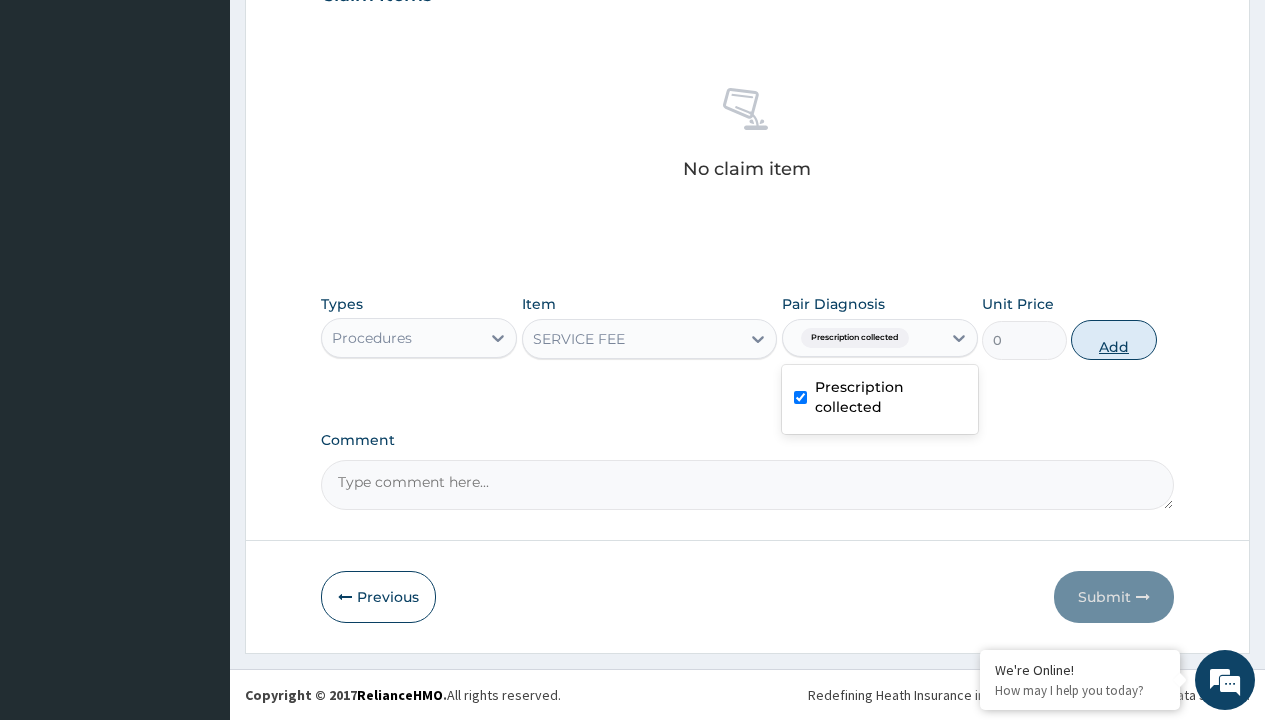 scroll, scrollTop: 642, scrollLeft: 0, axis: vertical 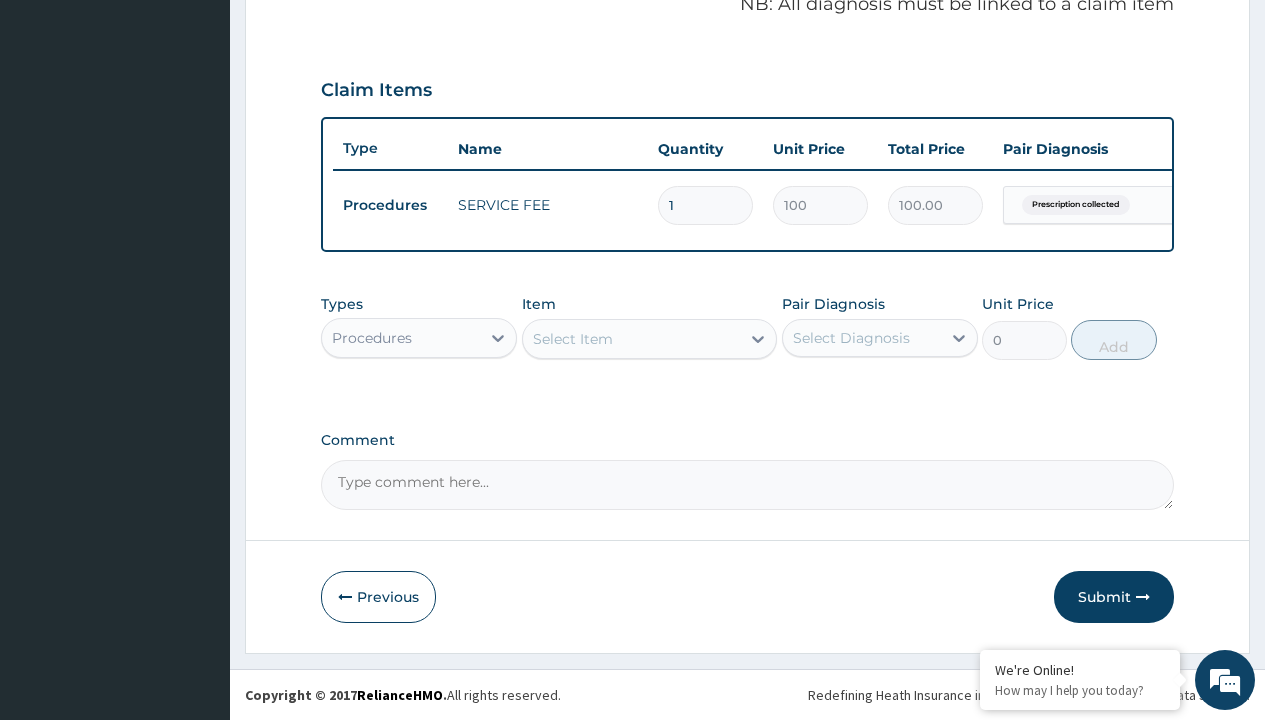 click on "Procedures" at bounding box center [372, 338] 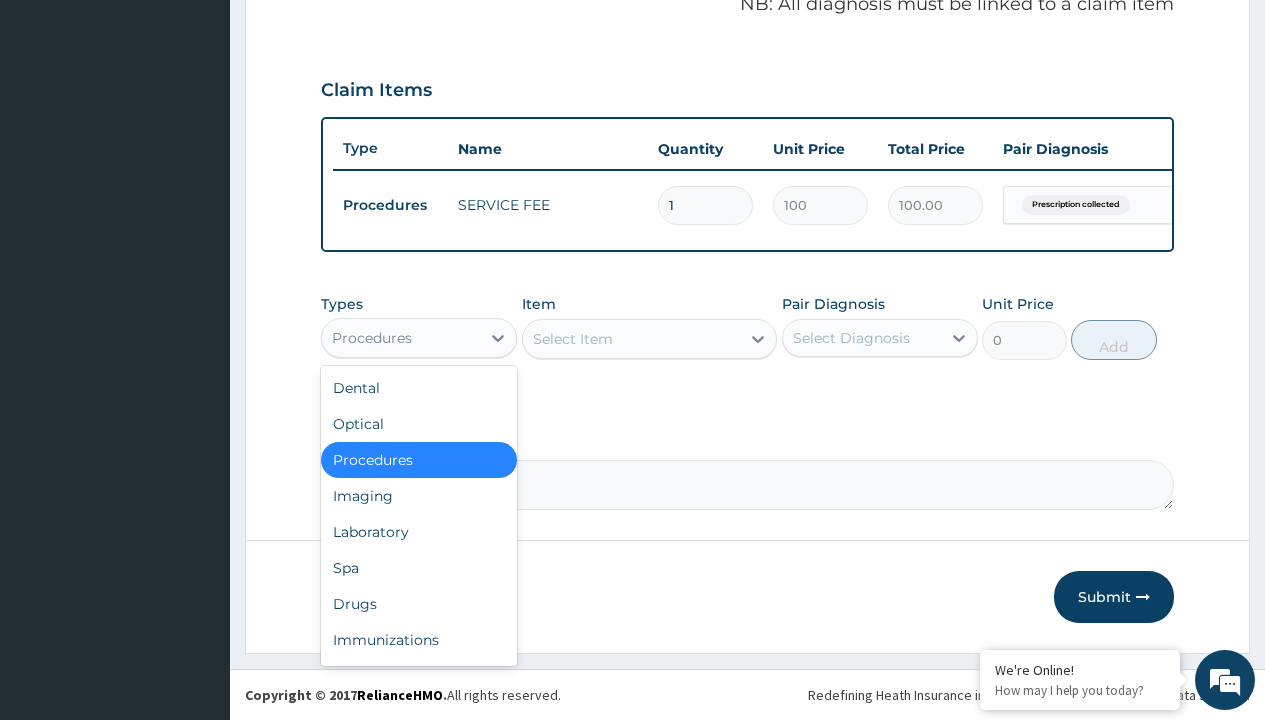 type on "drugs" 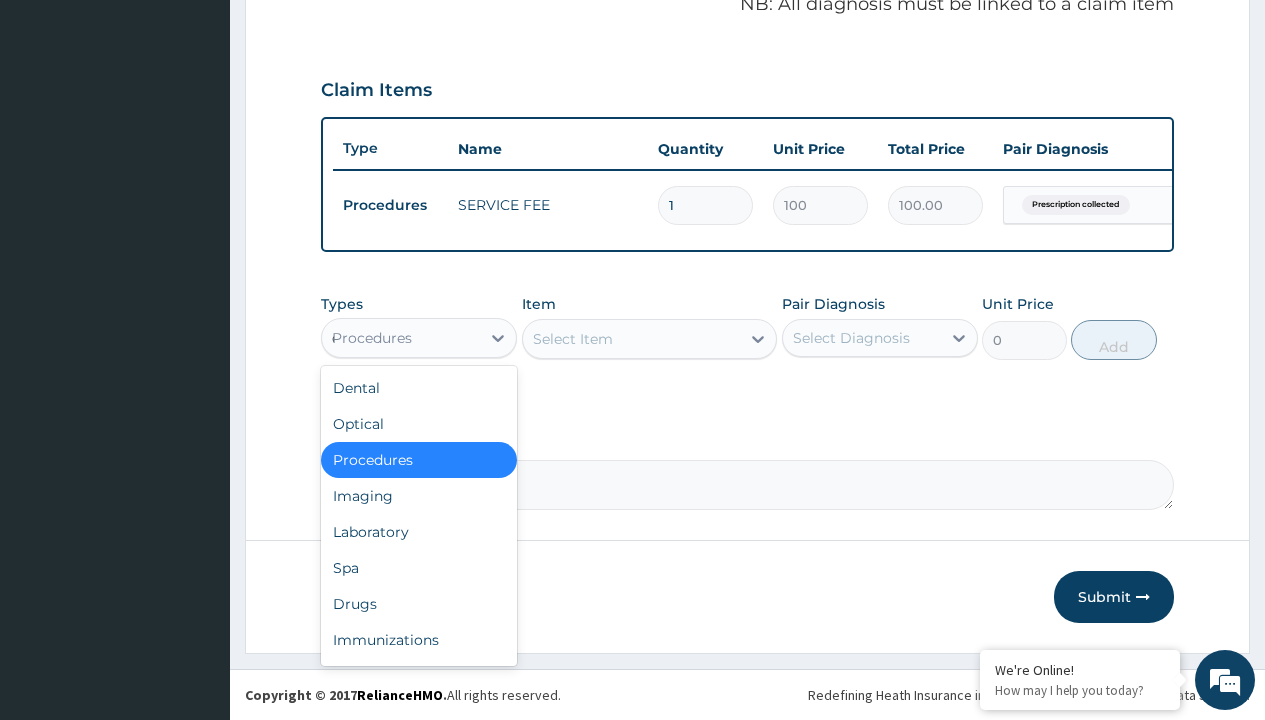 scroll, scrollTop: 0, scrollLeft: 0, axis: both 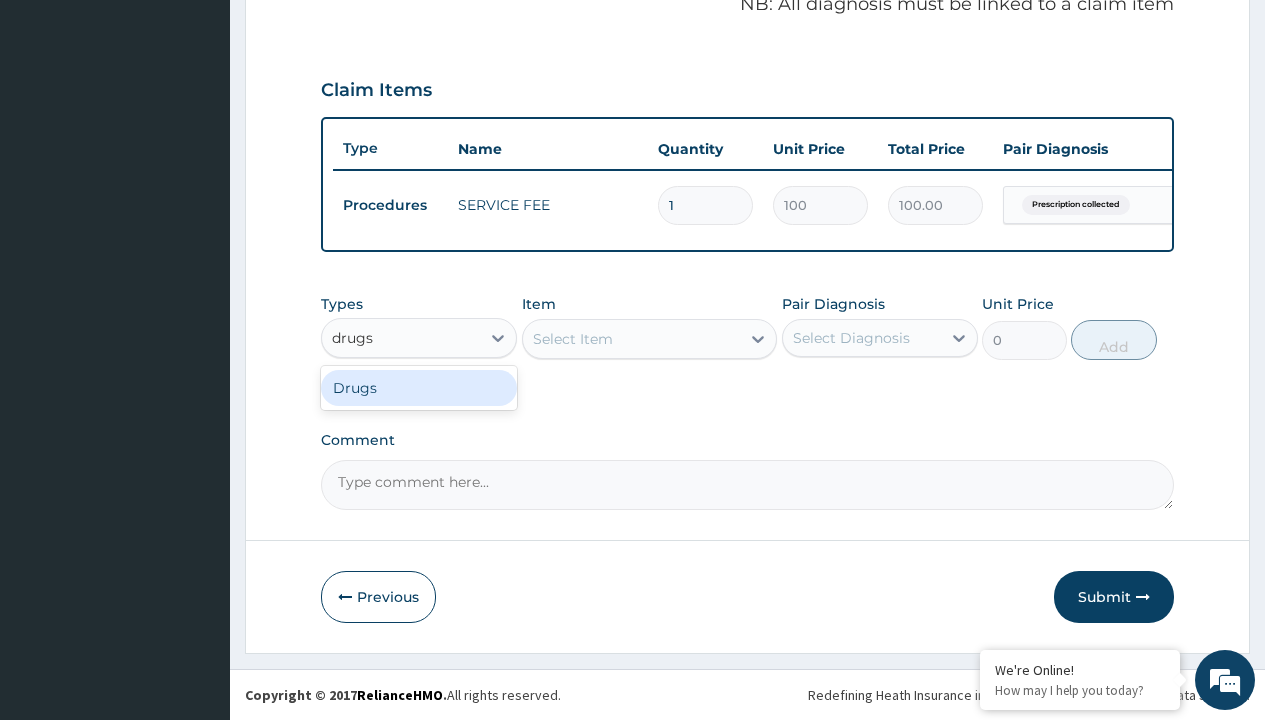 click on "Drugs" at bounding box center [419, 388] 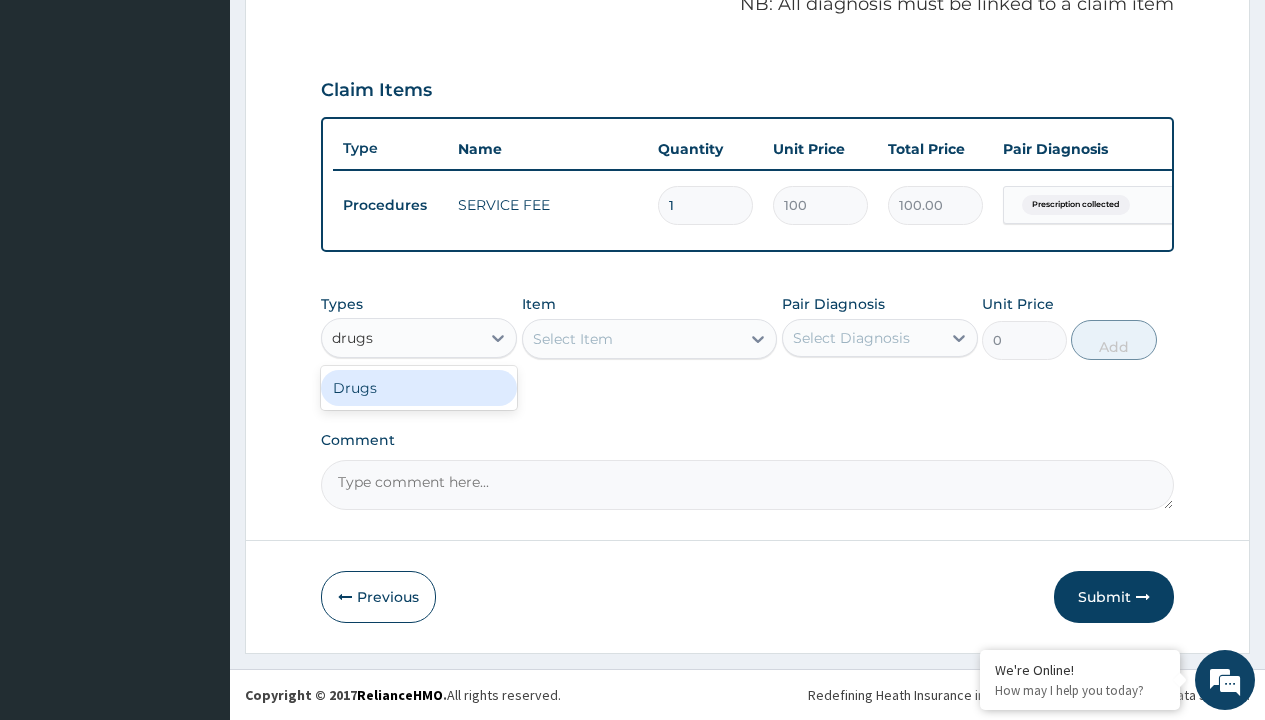 type 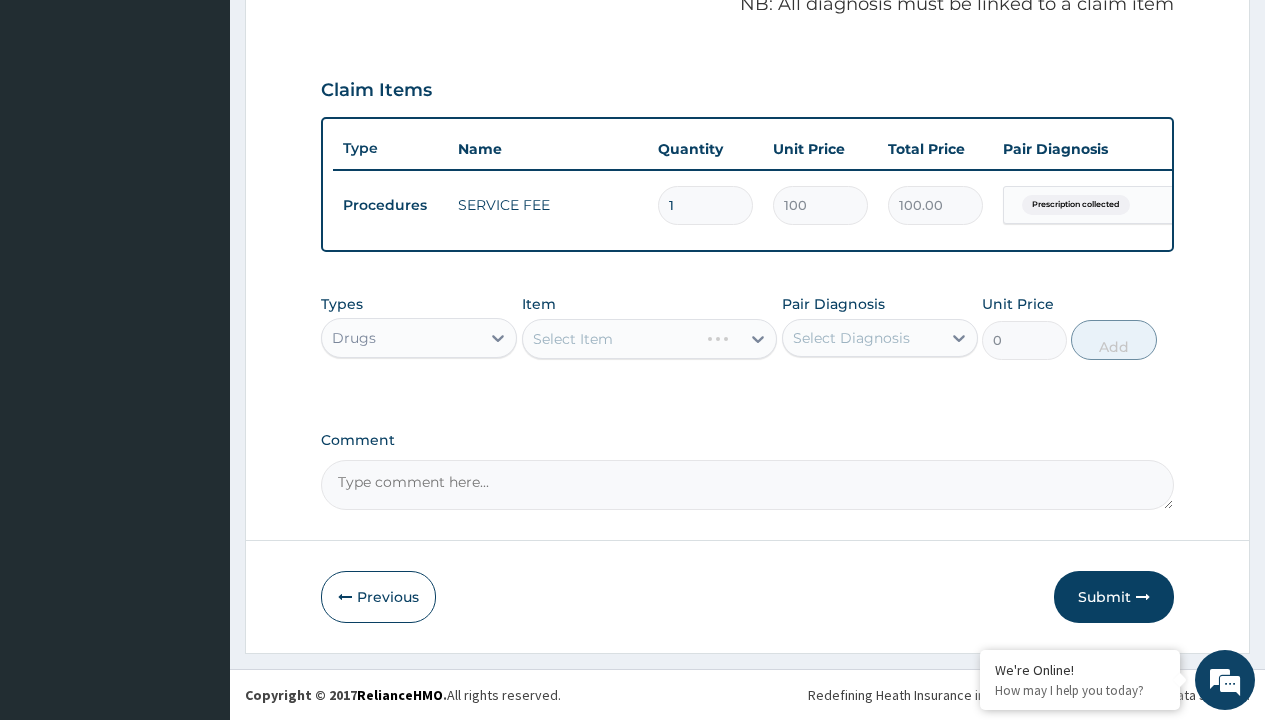 click on "Select Item" at bounding box center [650, 339] 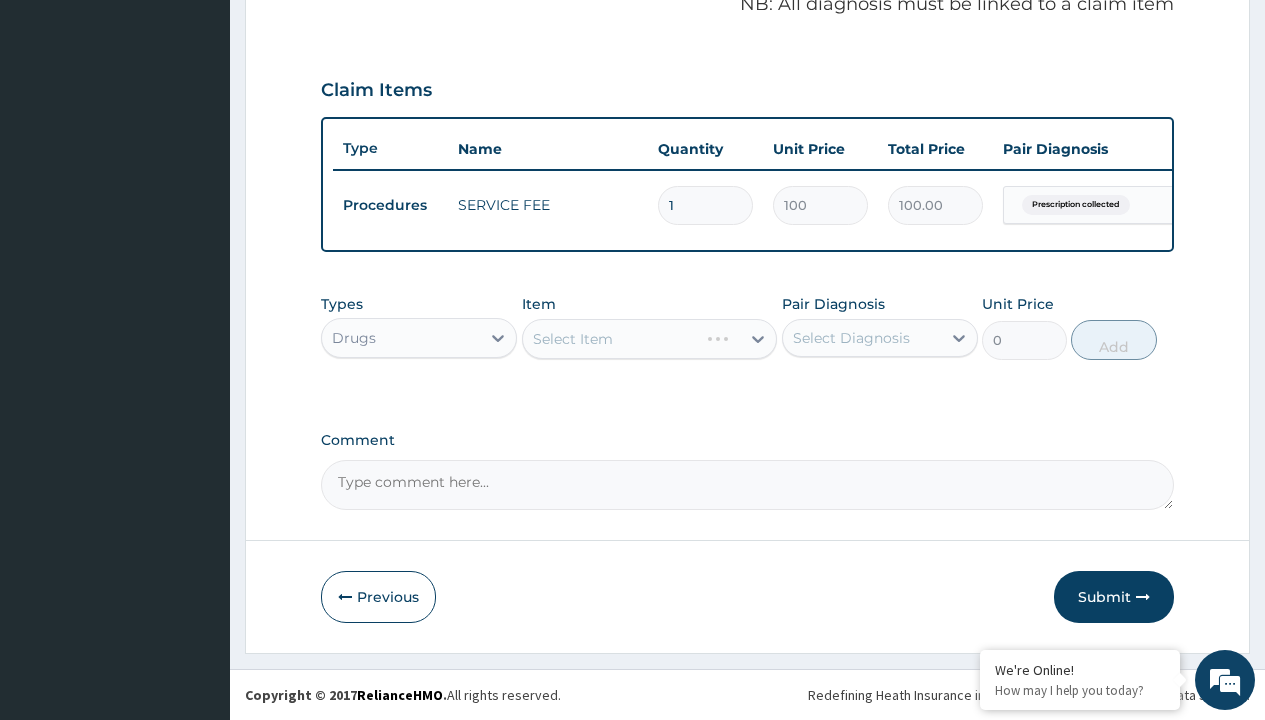 type on "amitryptilline 25mg (teva)/pack" 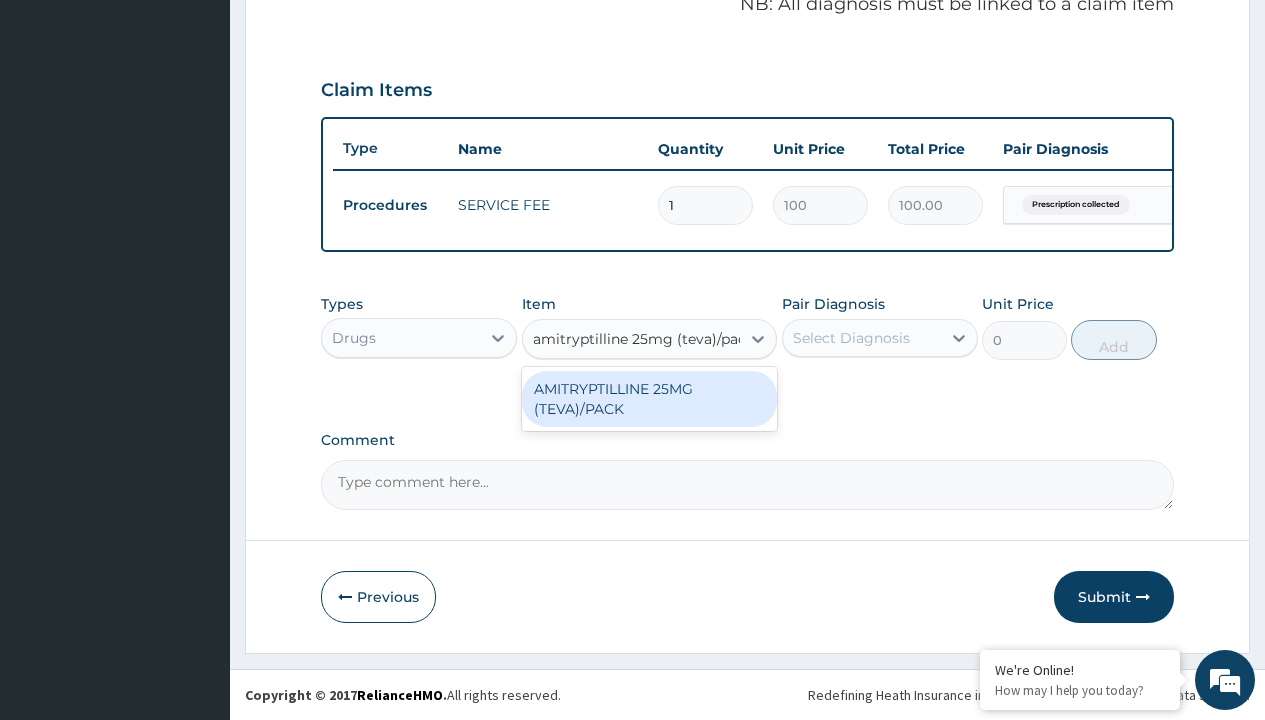 scroll, scrollTop: 0, scrollLeft: 0, axis: both 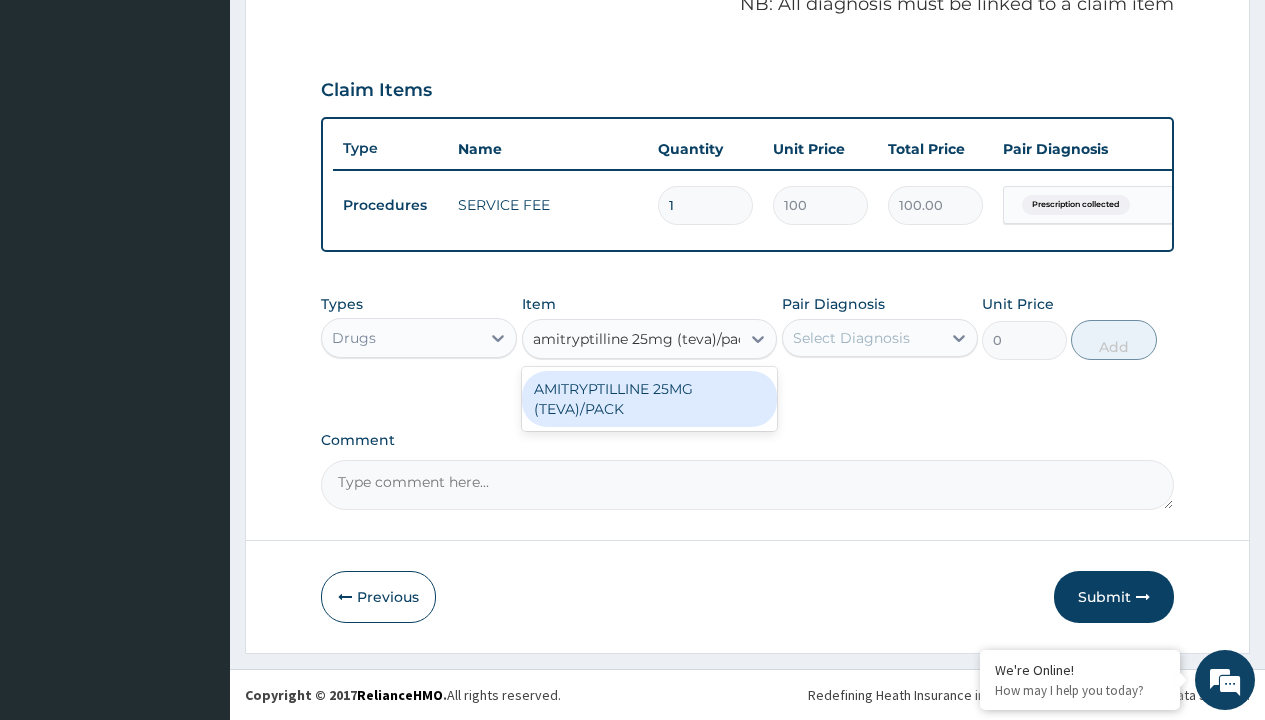 click on "AMITRYPTILLINE 25MG (TEVA)/PACK" at bounding box center (650, 399) 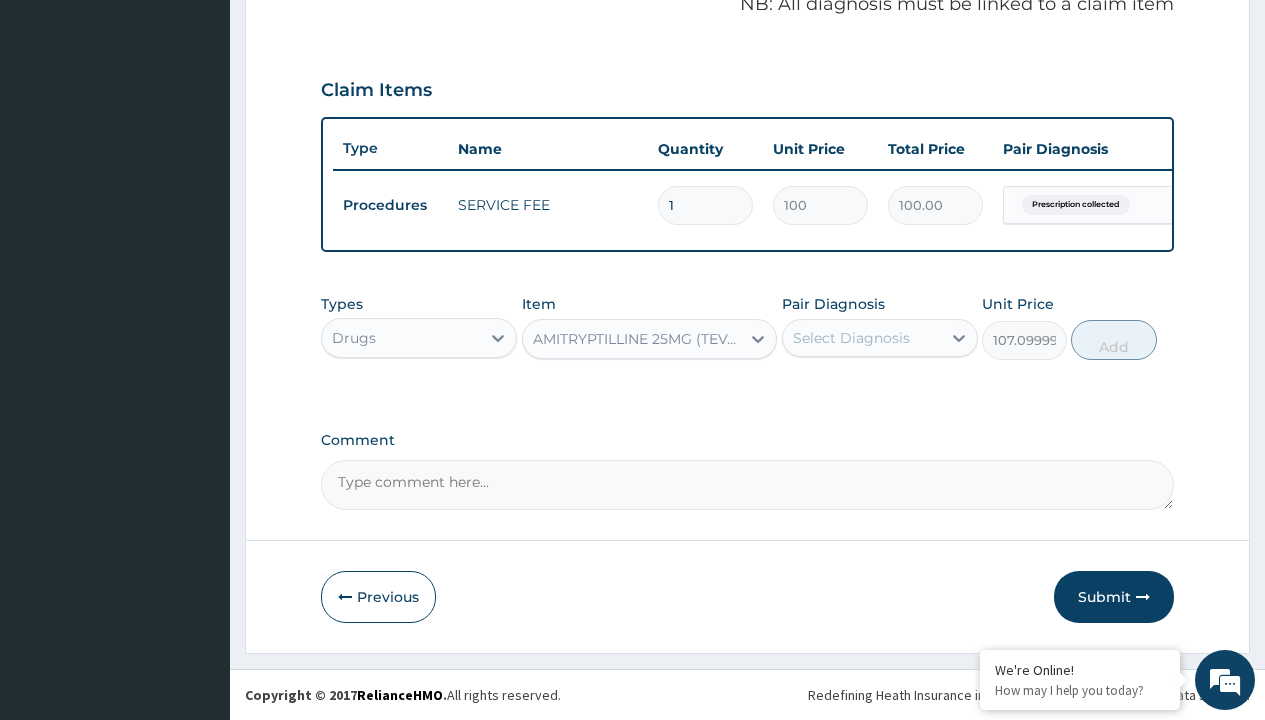 click on "Prescription collected" at bounding box center [409, -74] 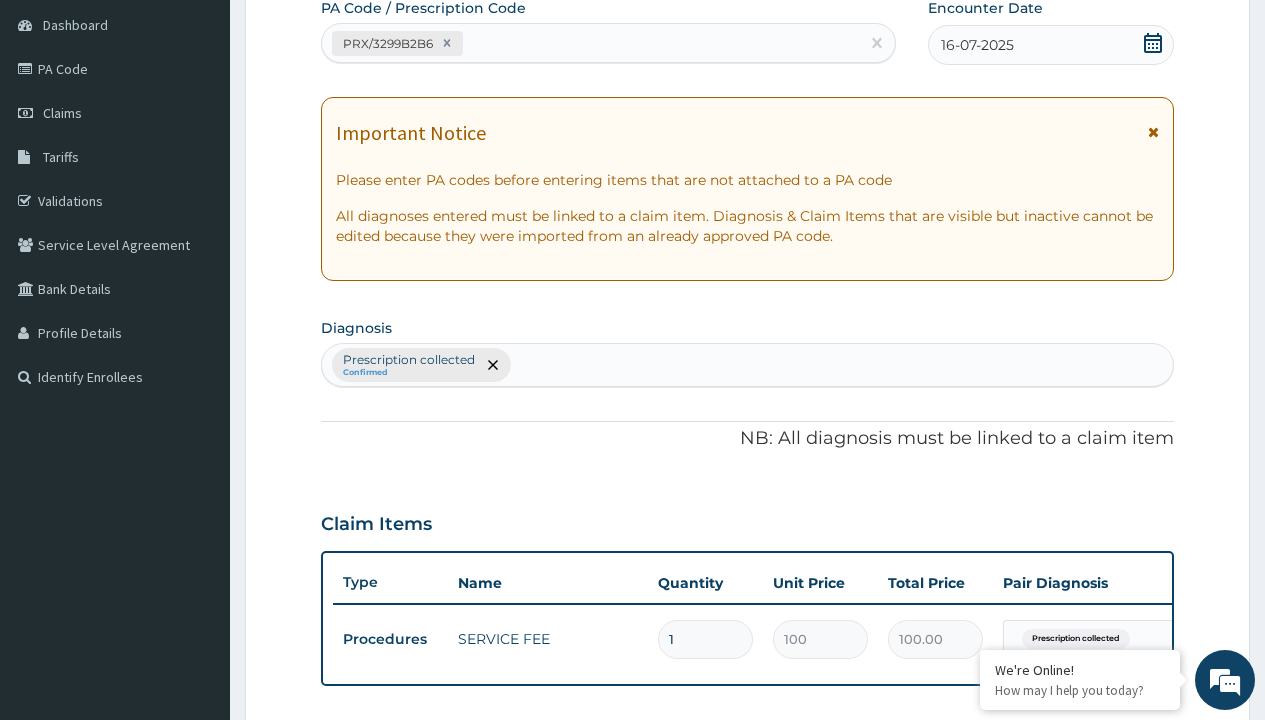 type on "prescription collected" 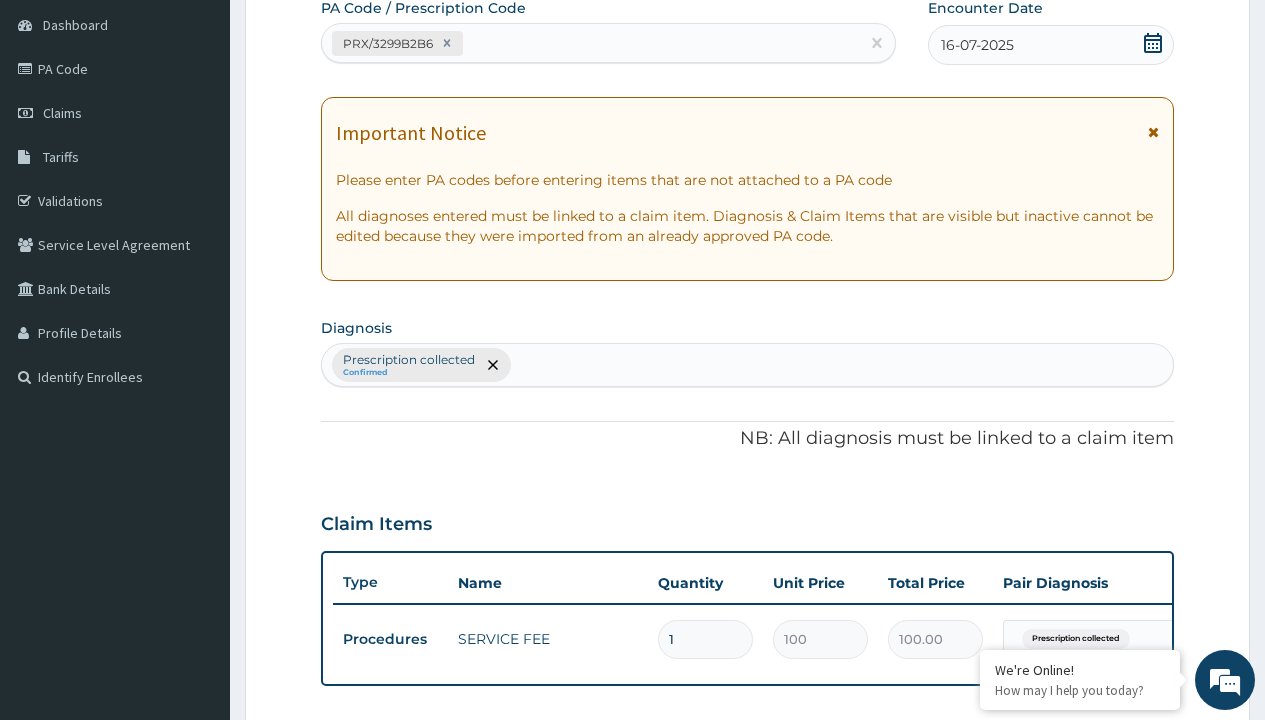scroll, scrollTop: 0, scrollLeft: 0, axis: both 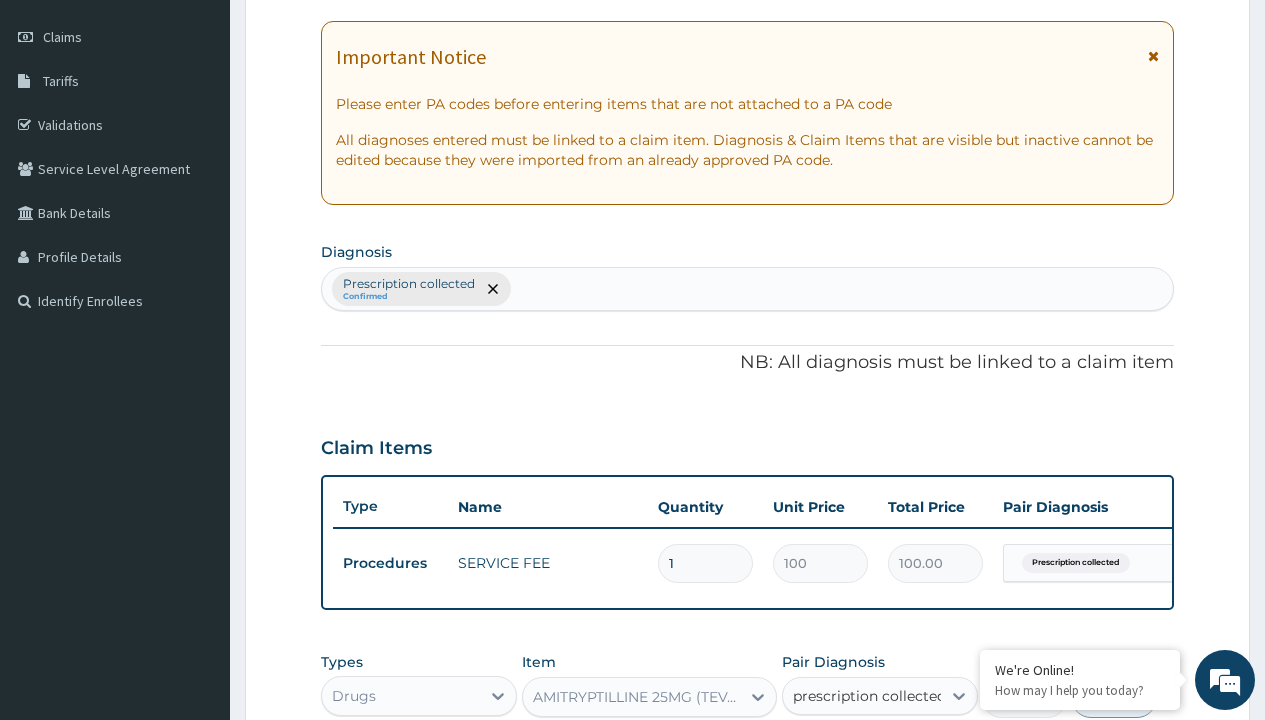 click on "Prescription collected" at bounding box center (890, 755) 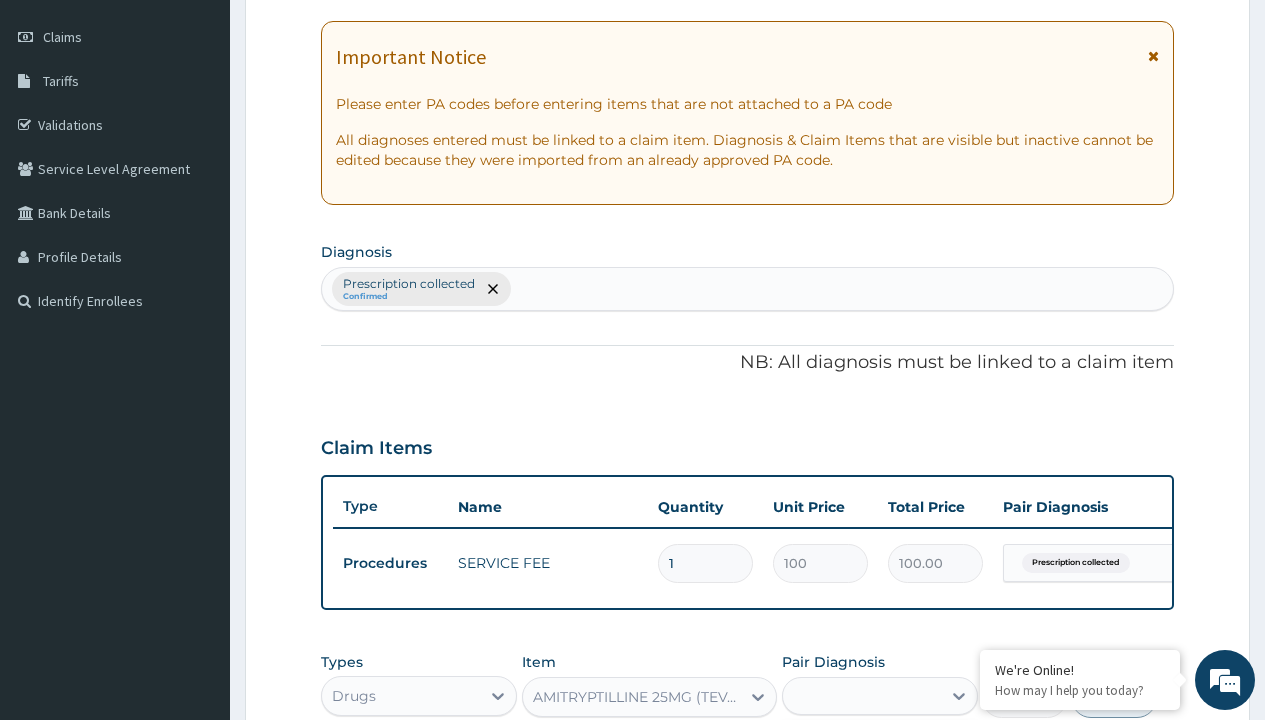 checkbox on "true" 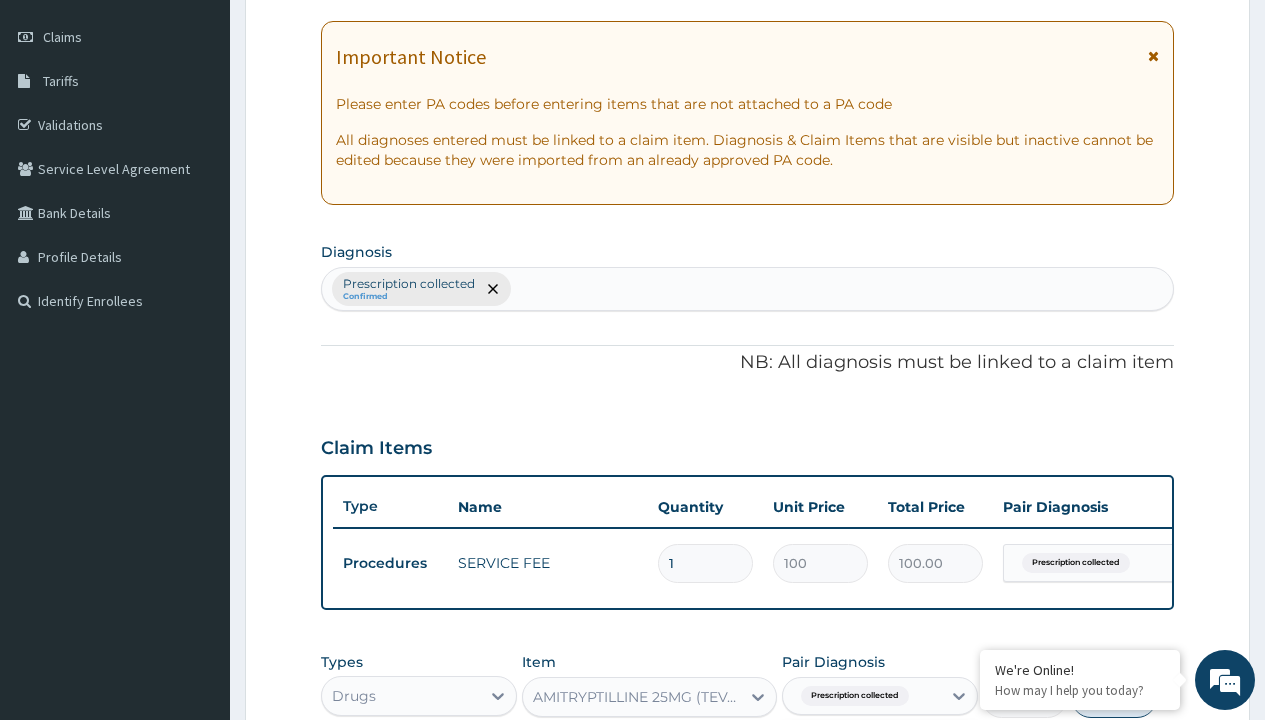 scroll, scrollTop: 642, scrollLeft: 0, axis: vertical 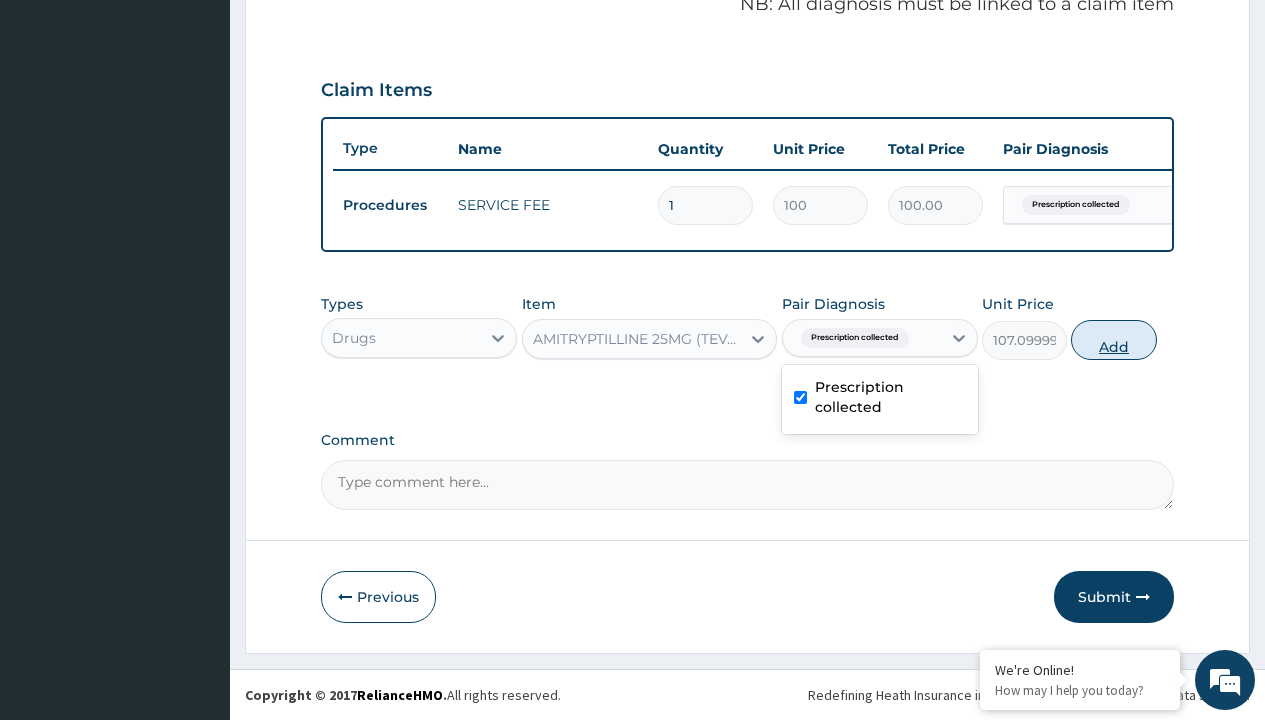 click on "Add" at bounding box center [1113, 340] 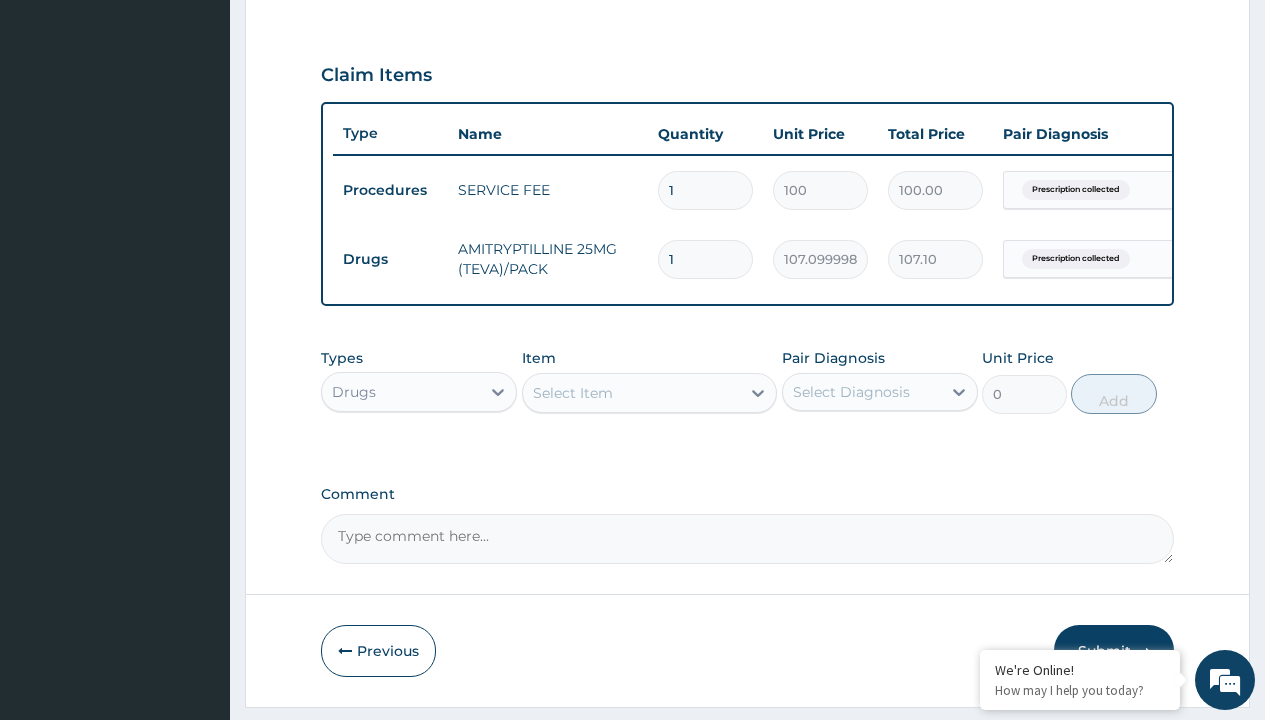 type on "28" 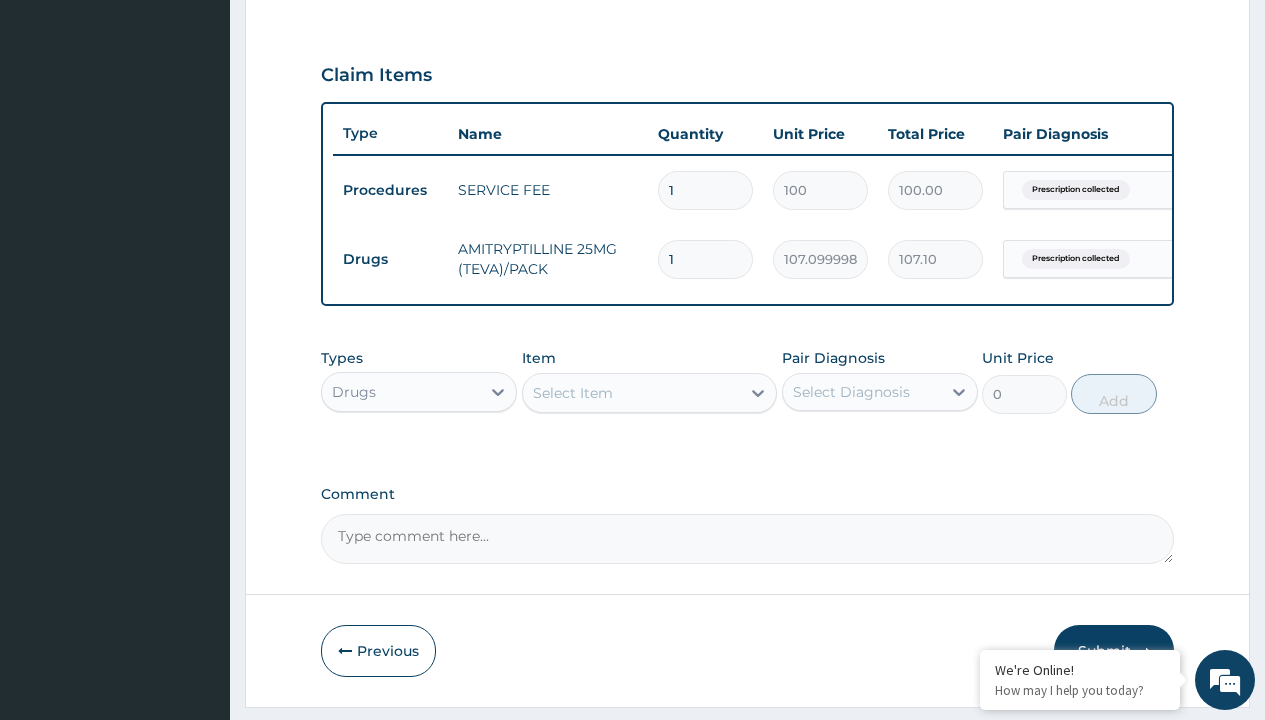 type on "2998.80" 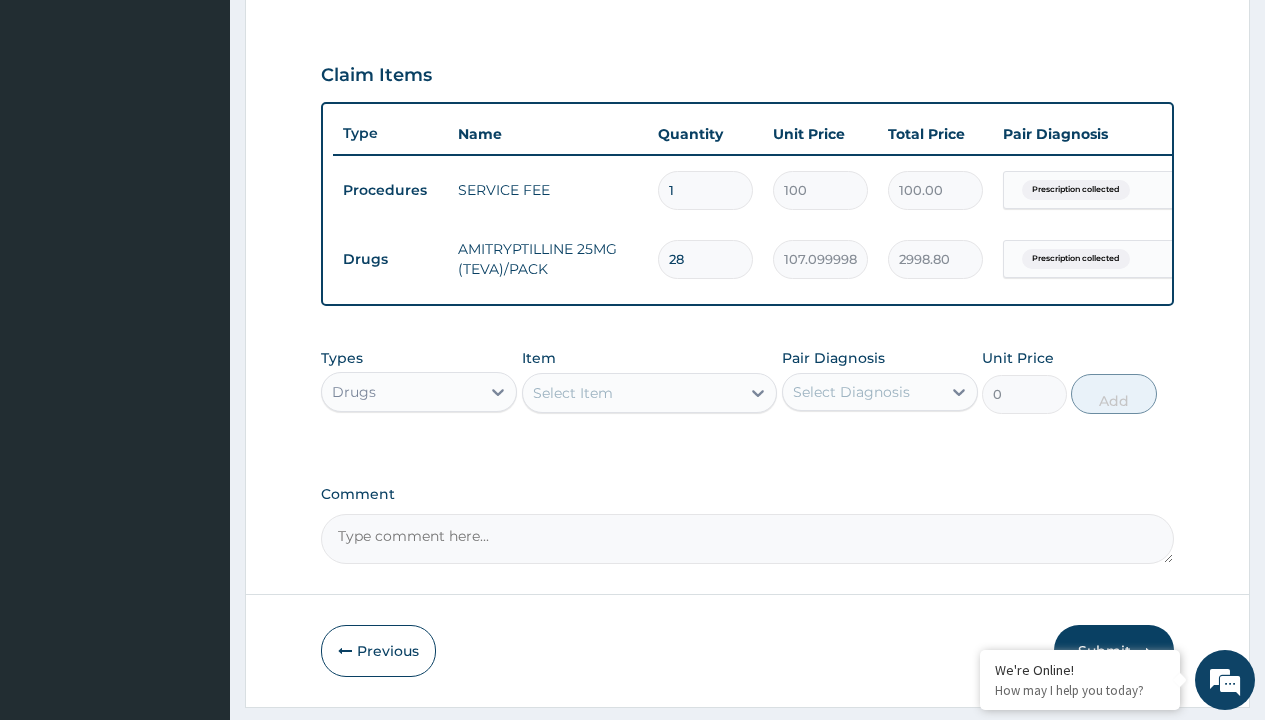 type on "28" 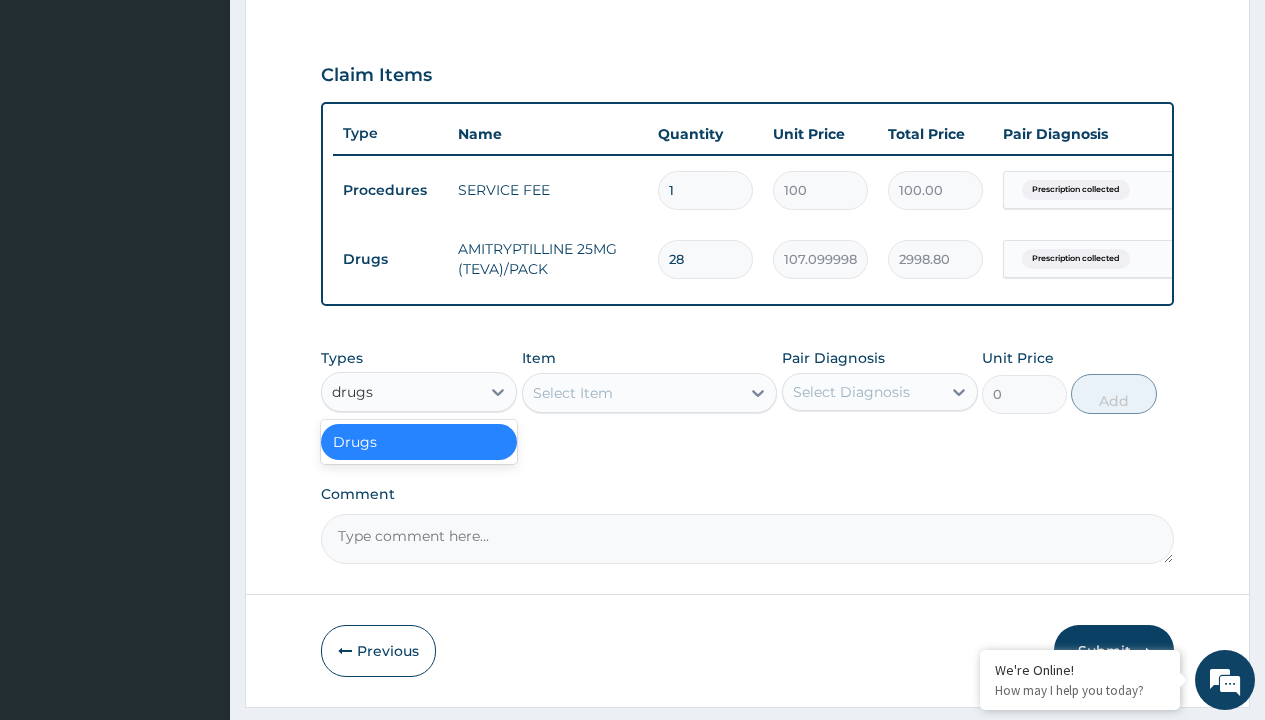scroll, scrollTop: 0, scrollLeft: 0, axis: both 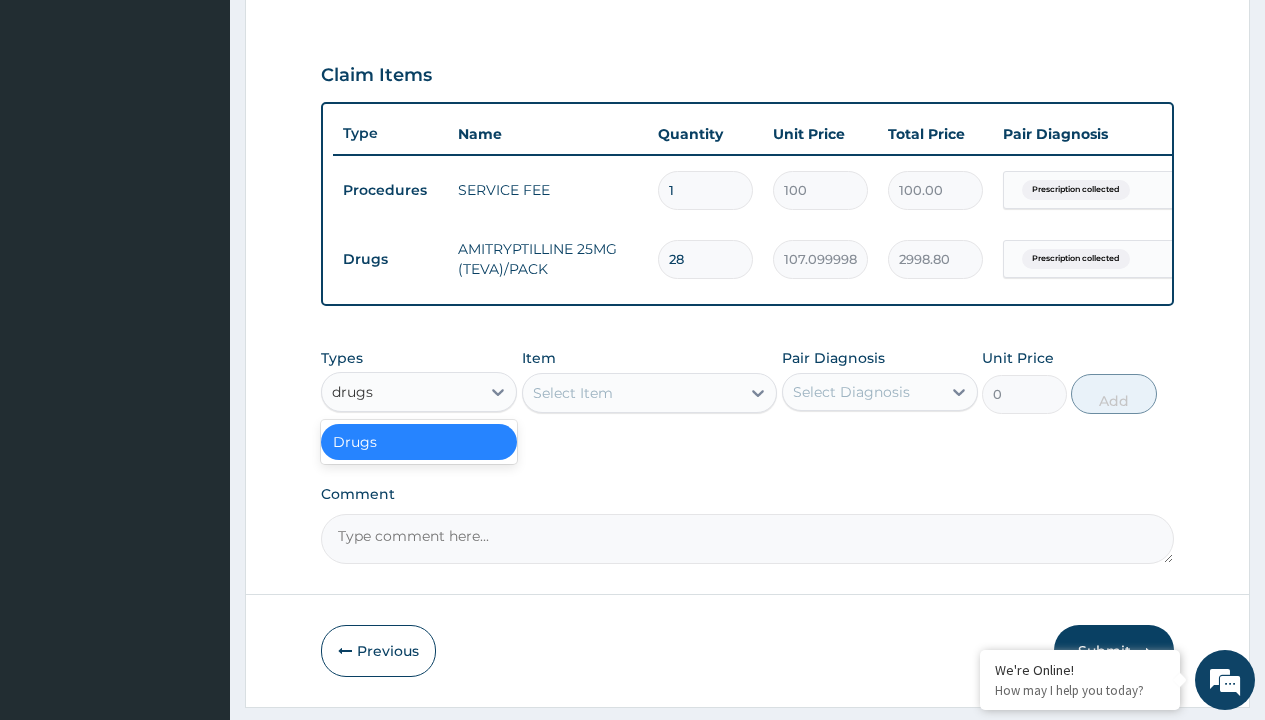 click on "Drugs" at bounding box center (419, 442) 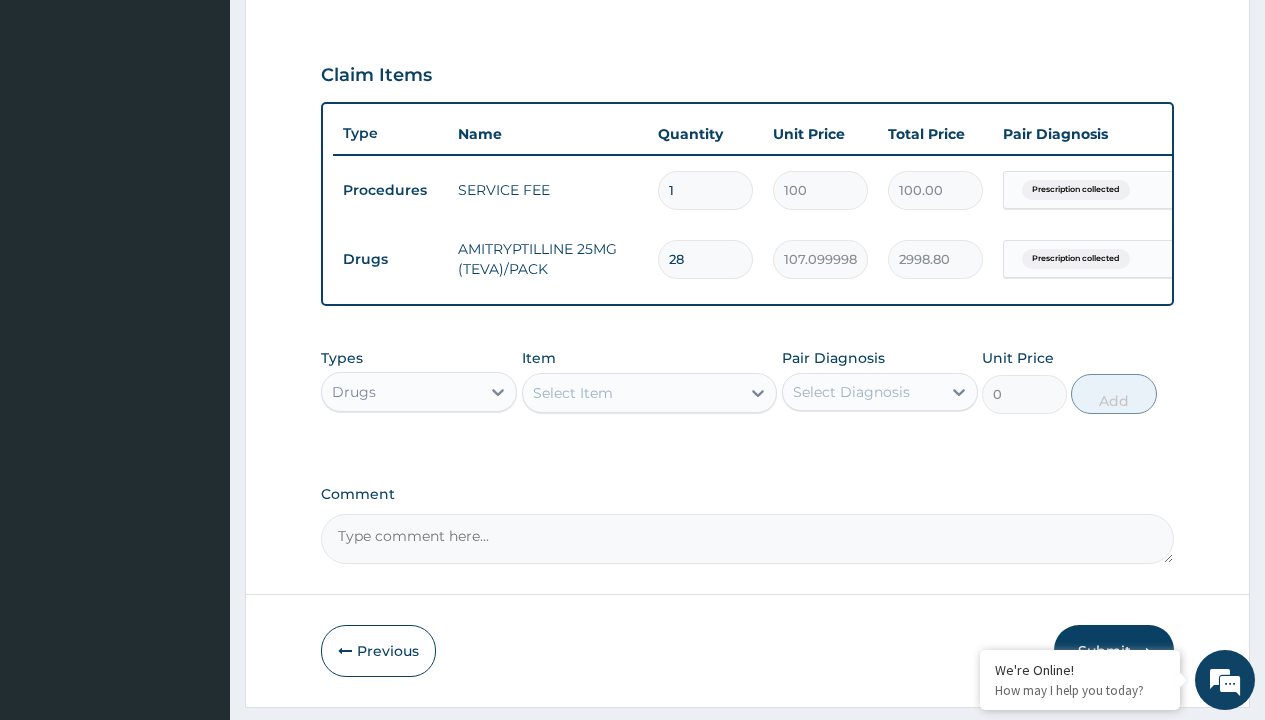 click on "Select Item" at bounding box center (573, 393) 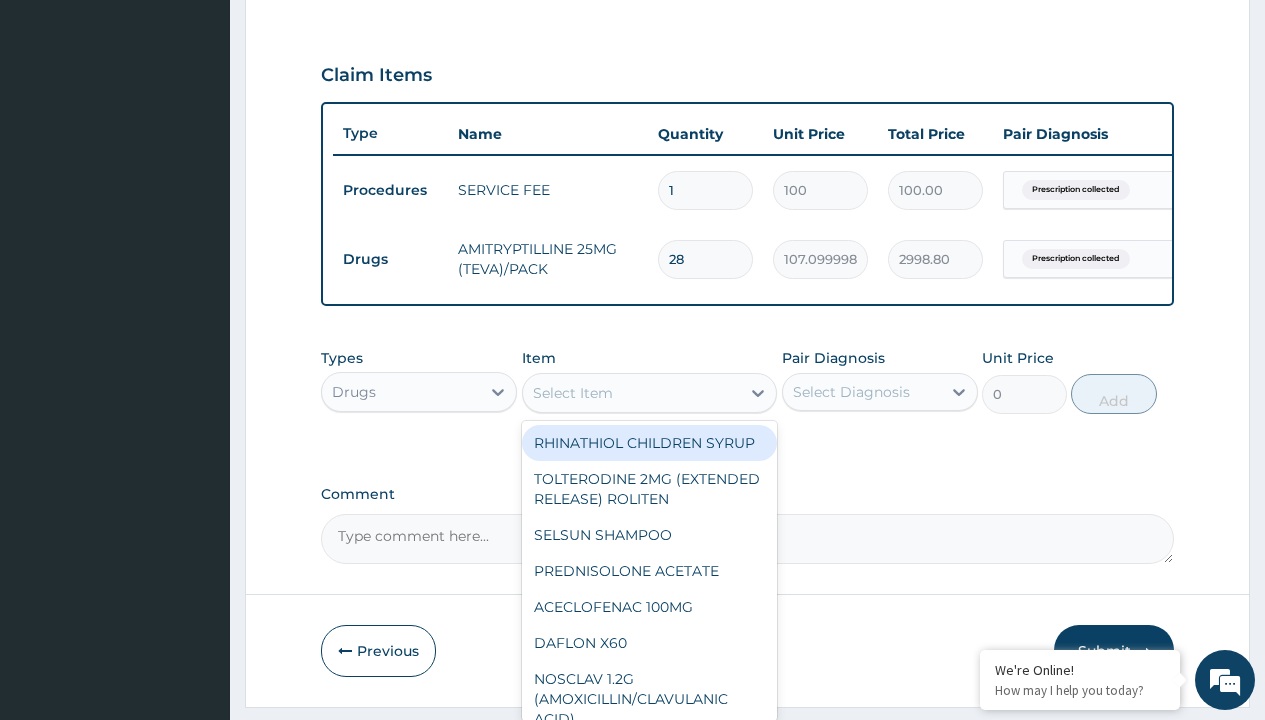 type on "naproxen(eproxen) 500mg x28" 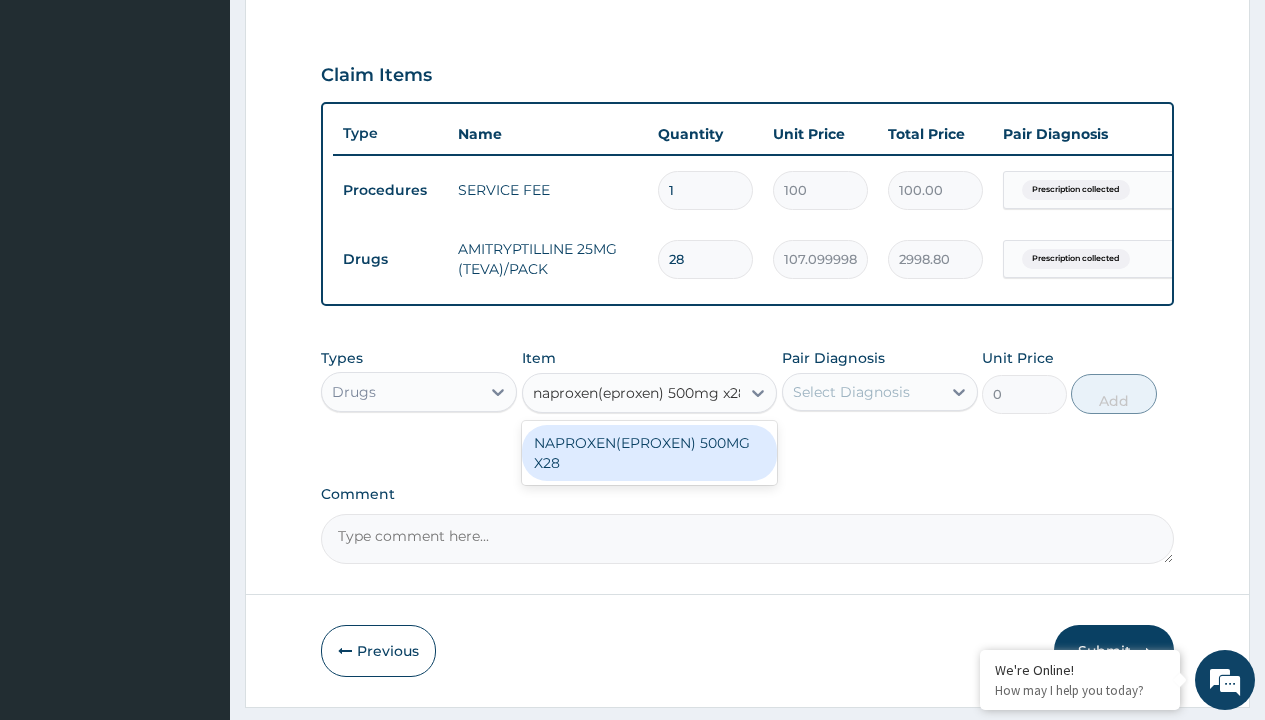 scroll, scrollTop: 0, scrollLeft: 0, axis: both 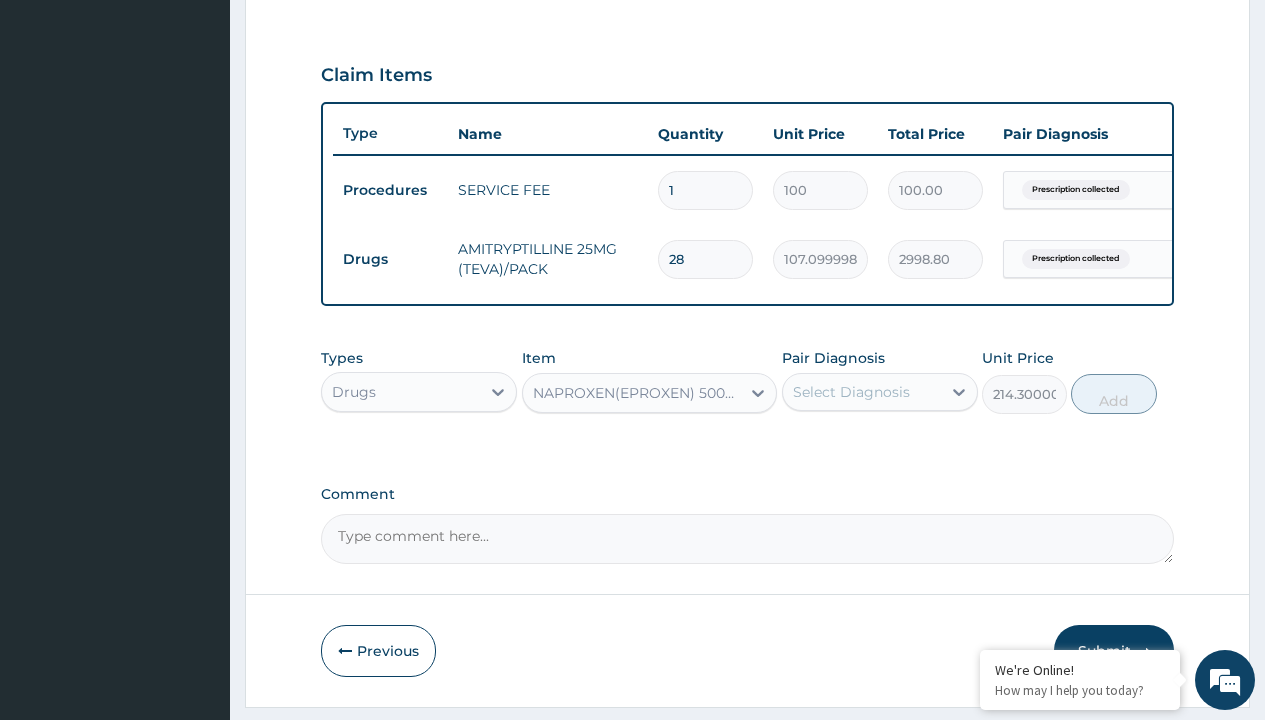 click on "Prescription collected" at bounding box center [409, -89] 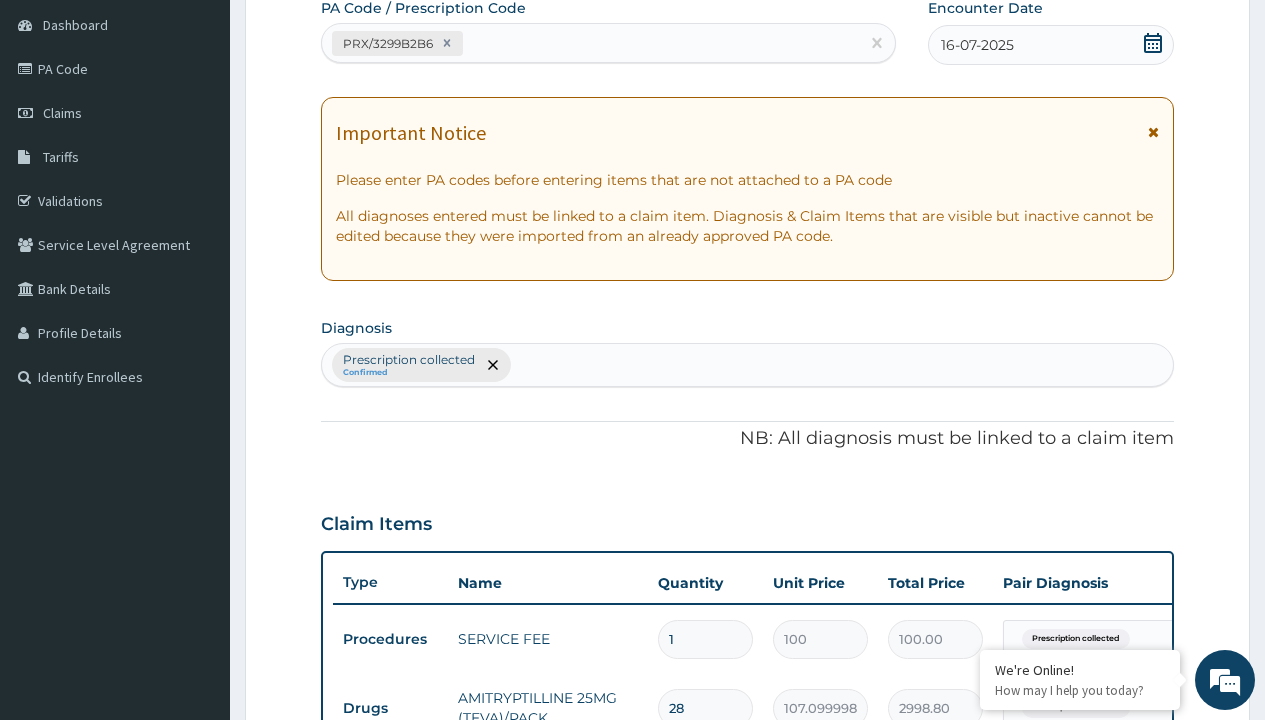 type on "prescription collected" 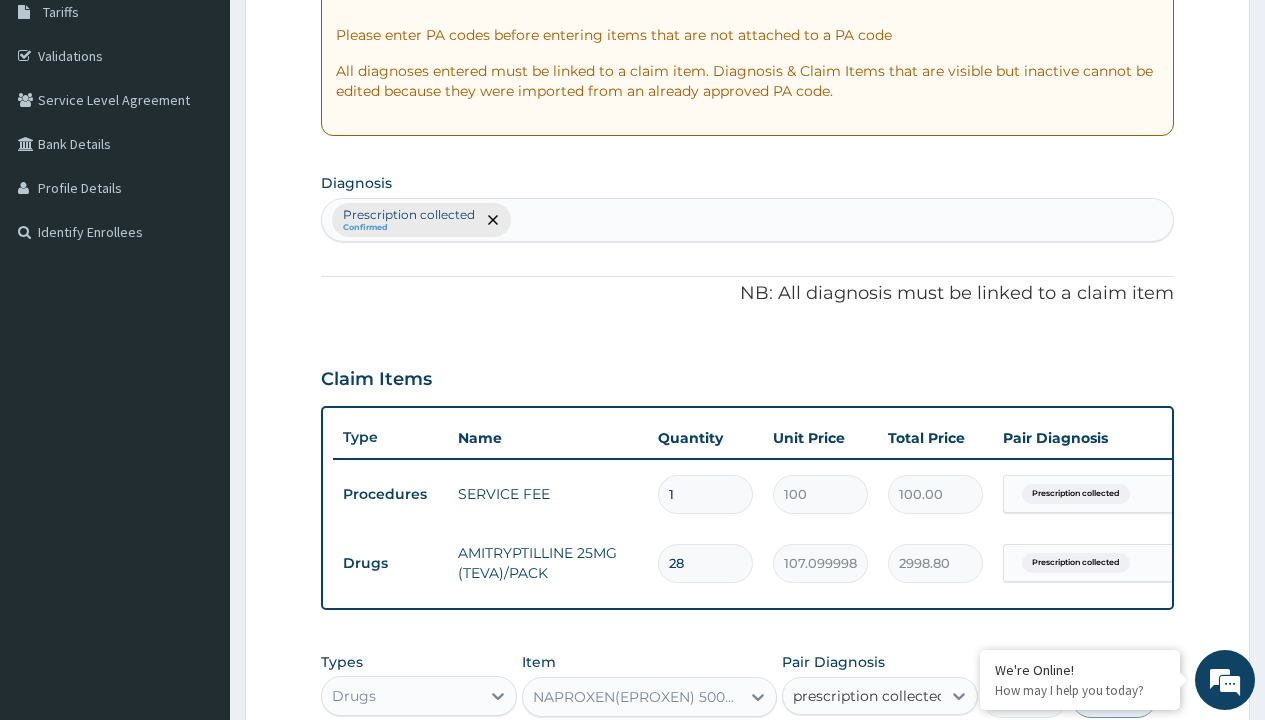 click on "Prescription collected" at bounding box center (890, 755) 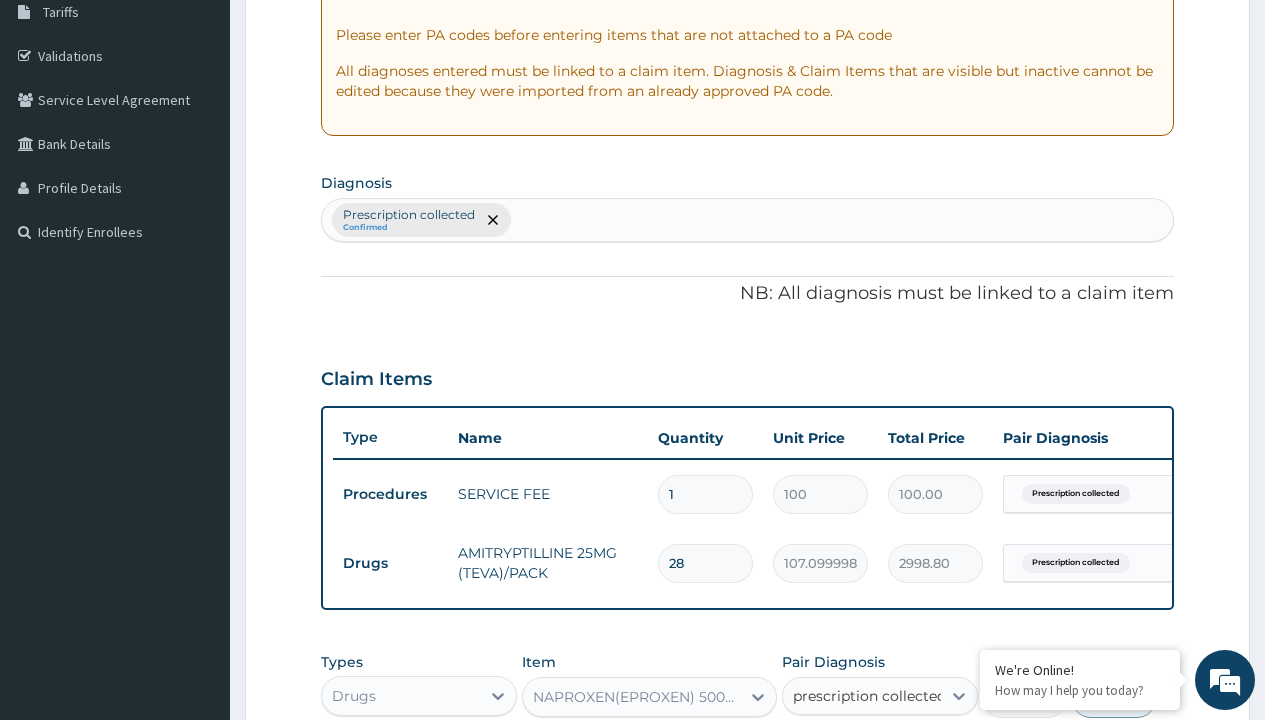 type 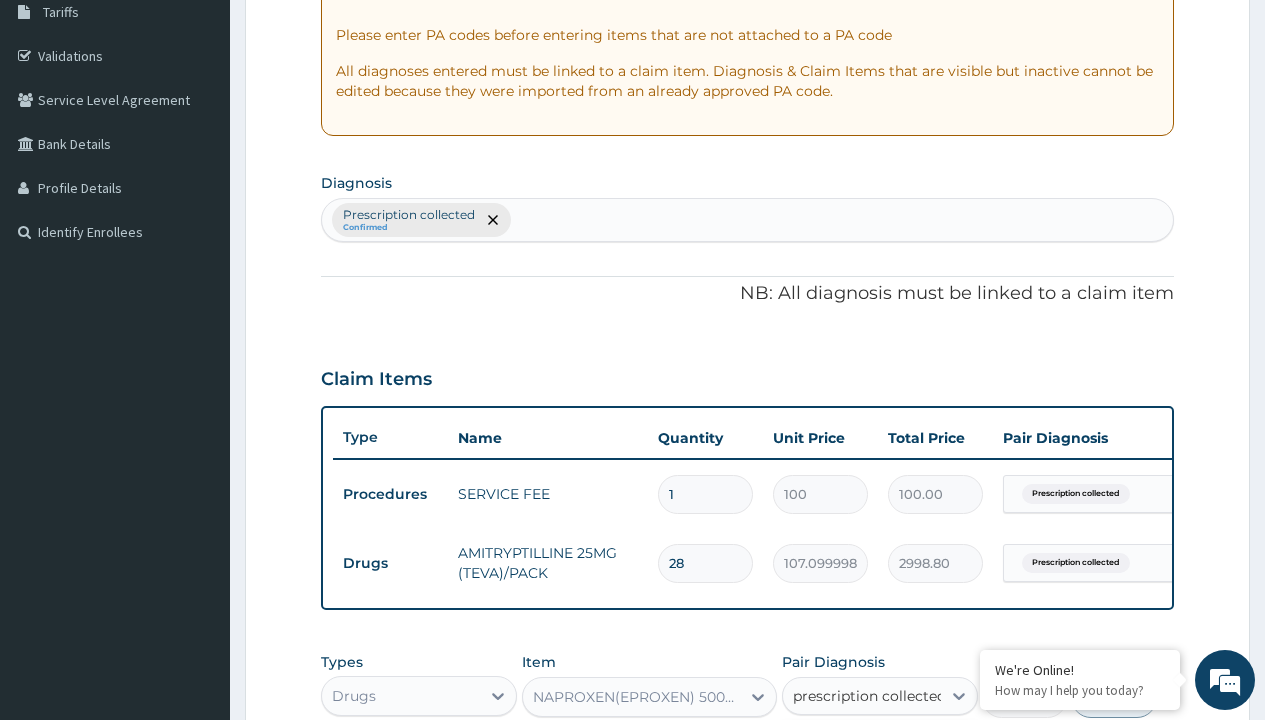 checkbox on "true" 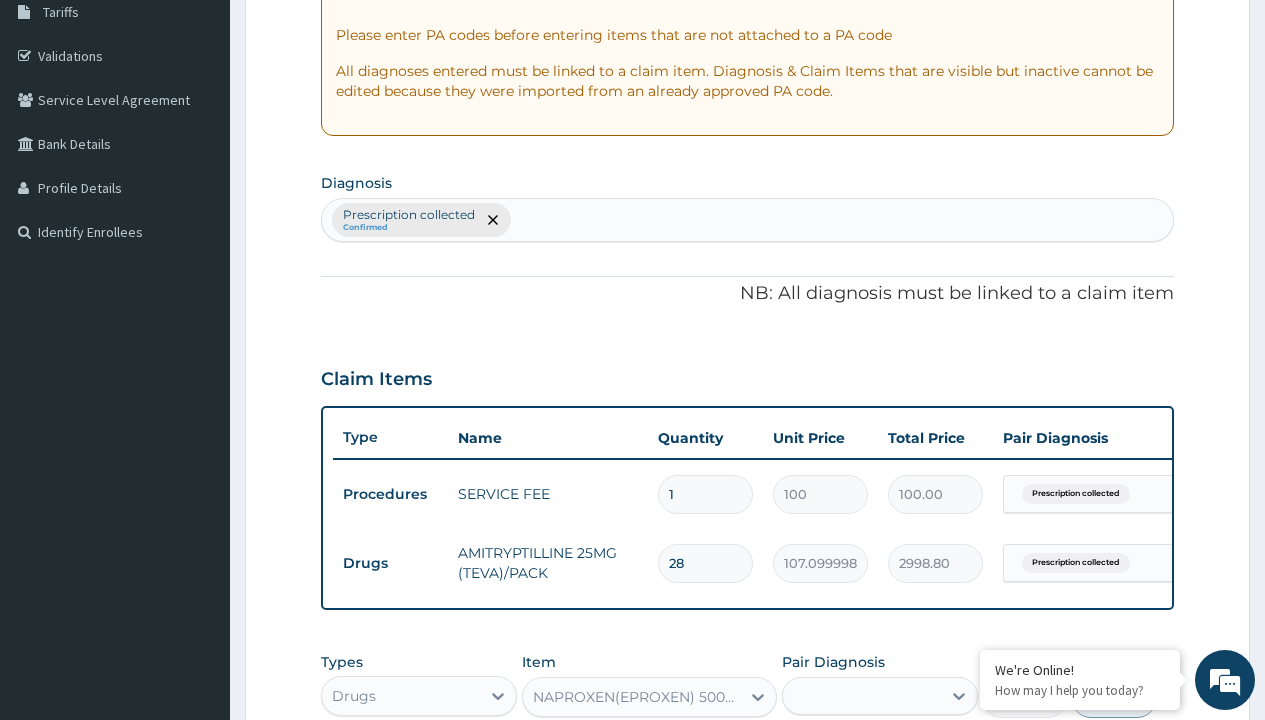 scroll, scrollTop: 711, scrollLeft: 0, axis: vertical 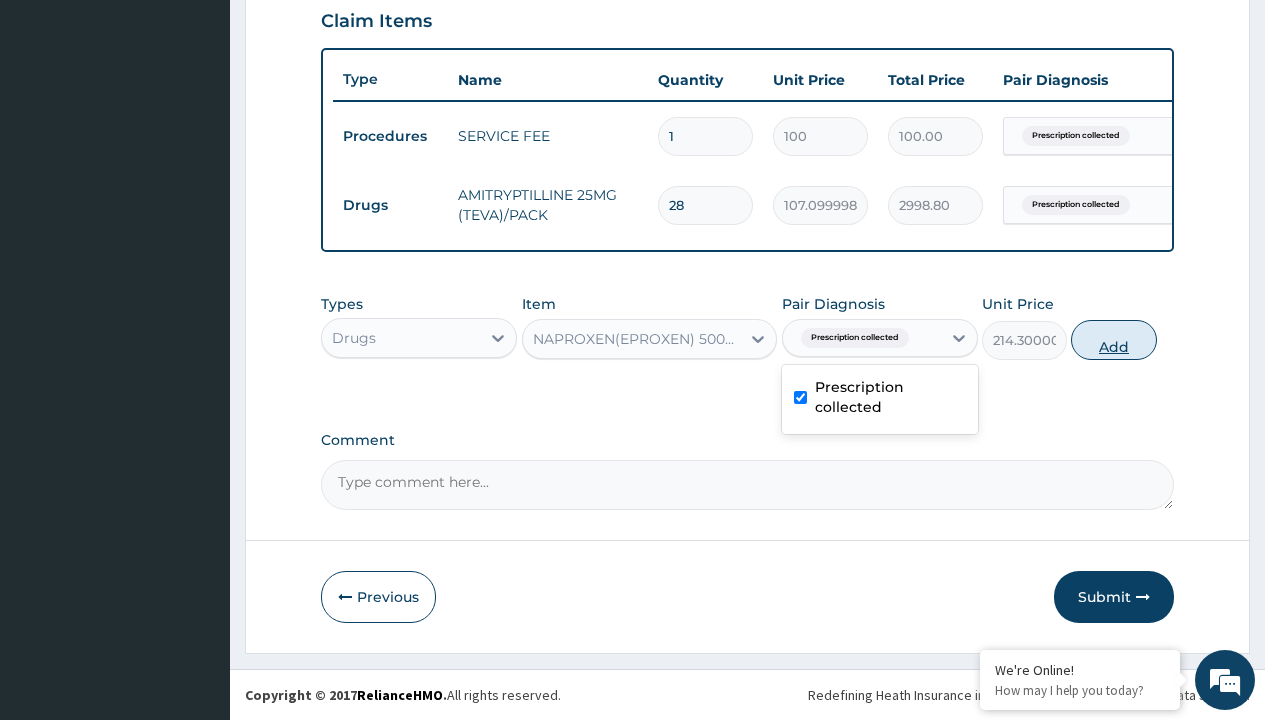 click on "Add" at bounding box center [1113, 340] 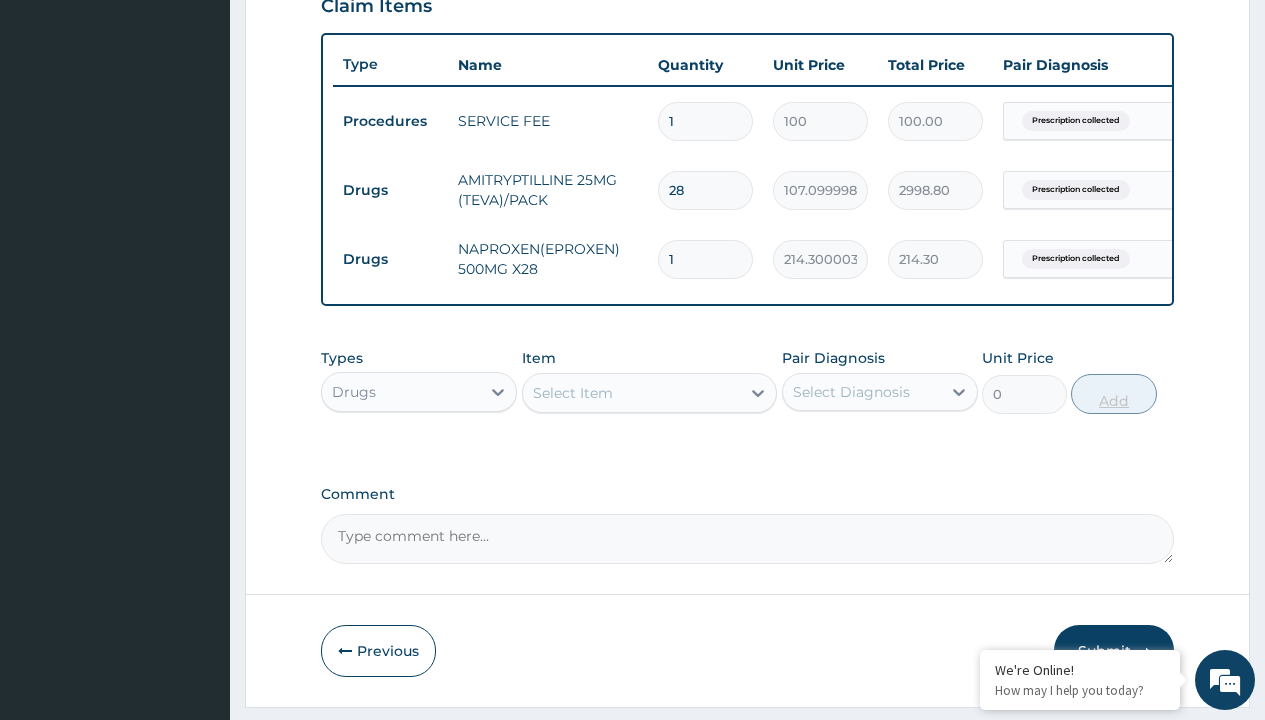 type on "28" 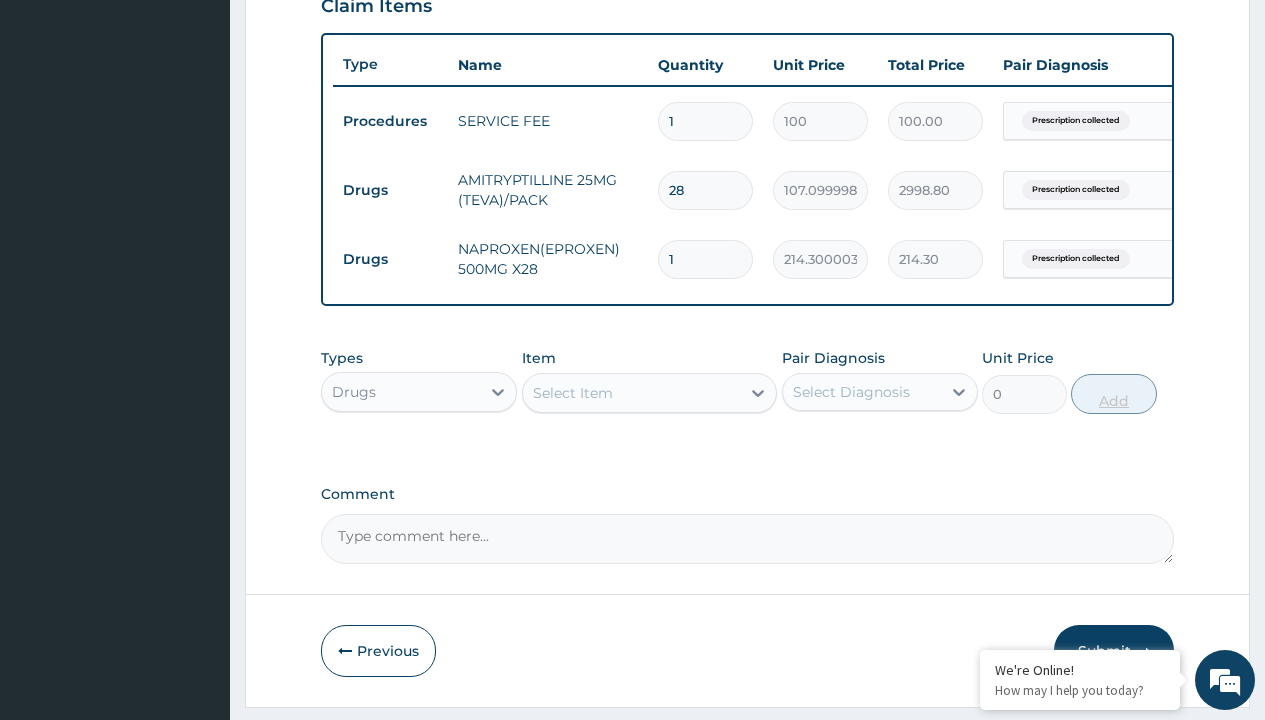 type on "6000.40" 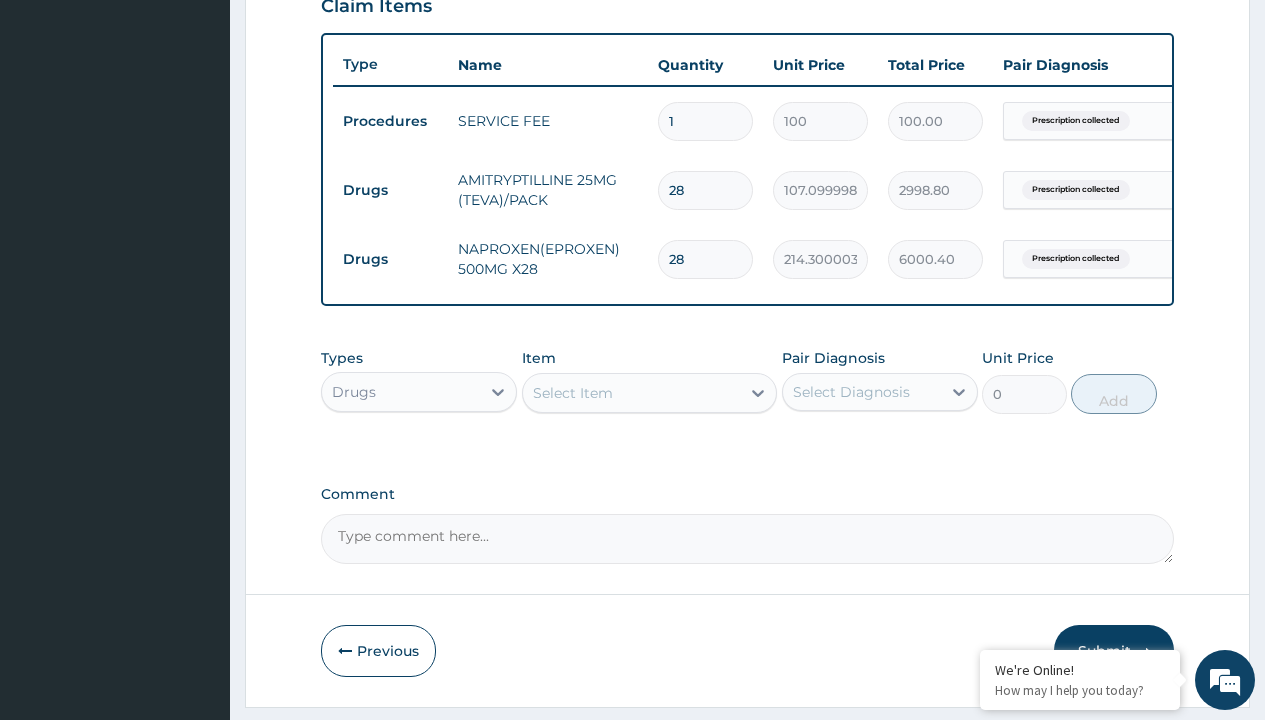 type on "28" 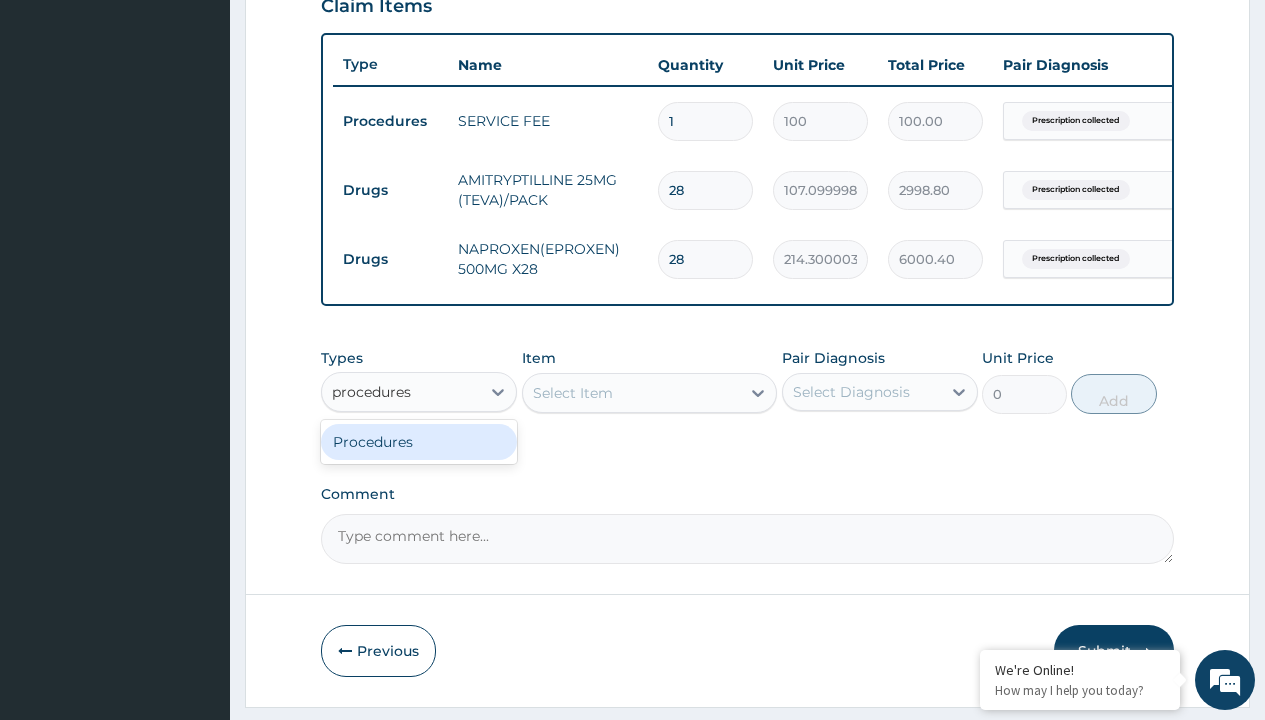 scroll, scrollTop: 0, scrollLeft: 0, axis: both 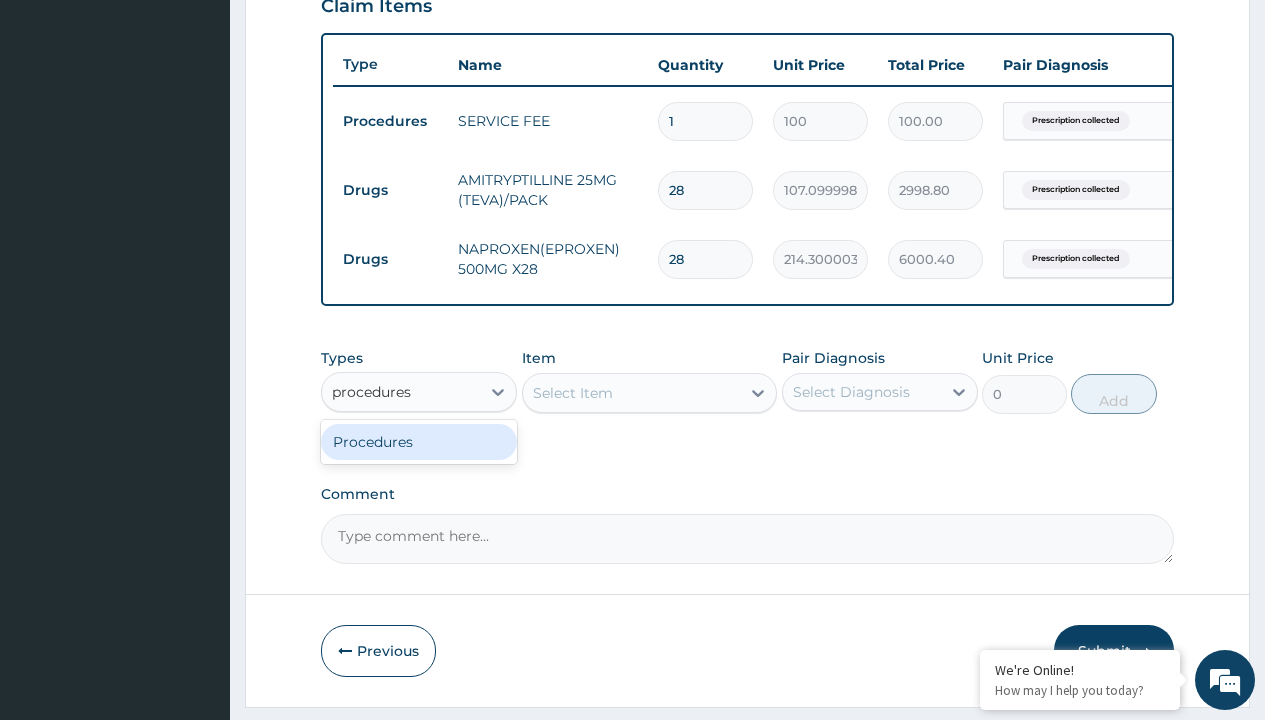 click on "Procedures" at bounding box center (419, 442) 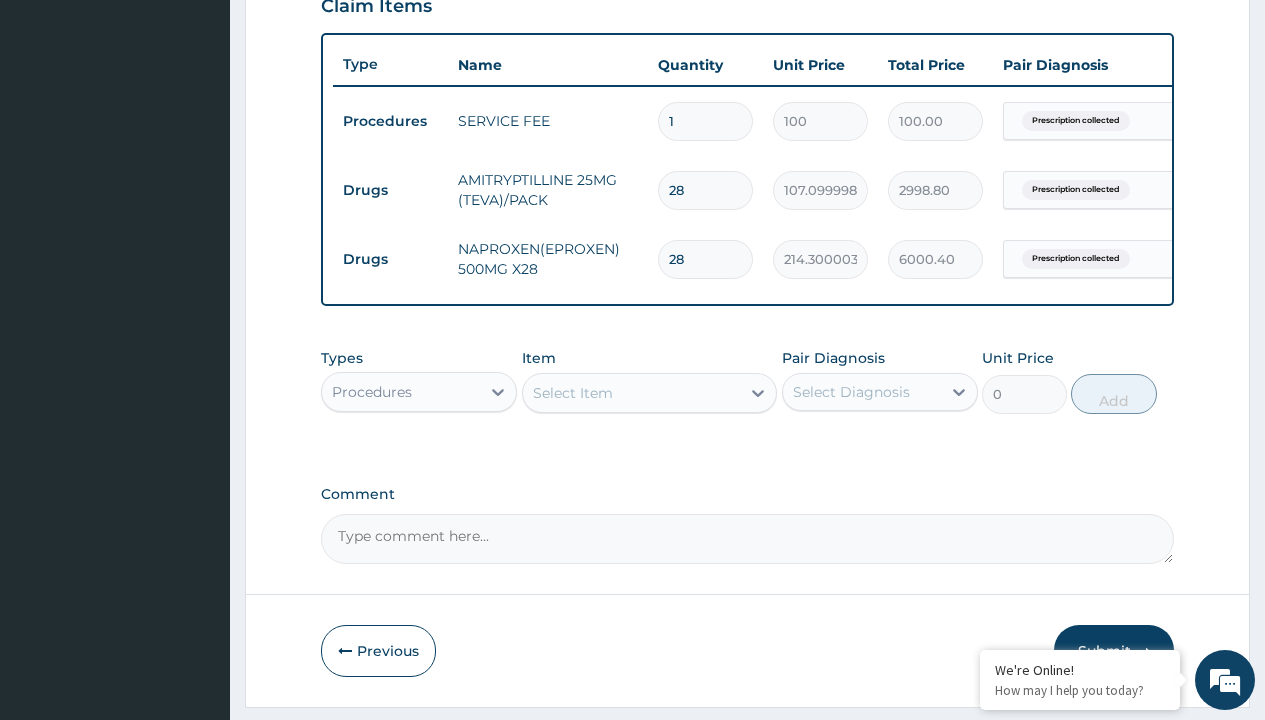 click on "Select Item" at bounding box center [573, 393] 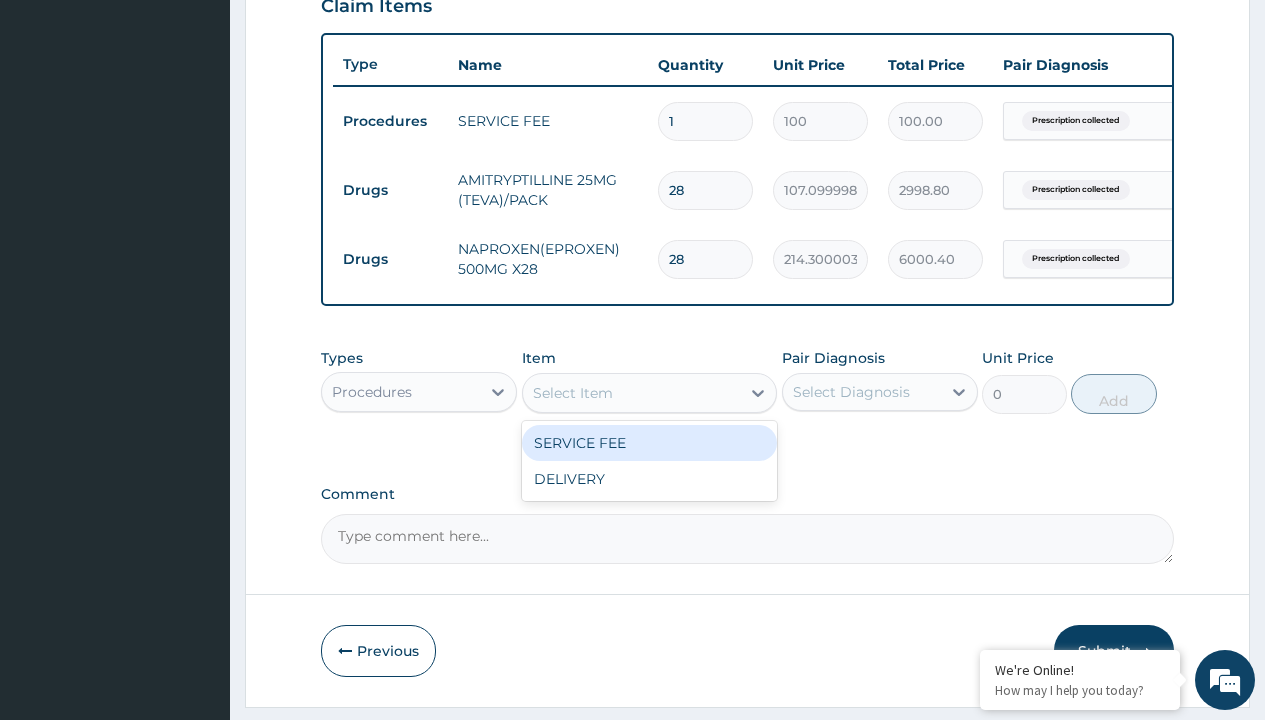 type on "delivery" 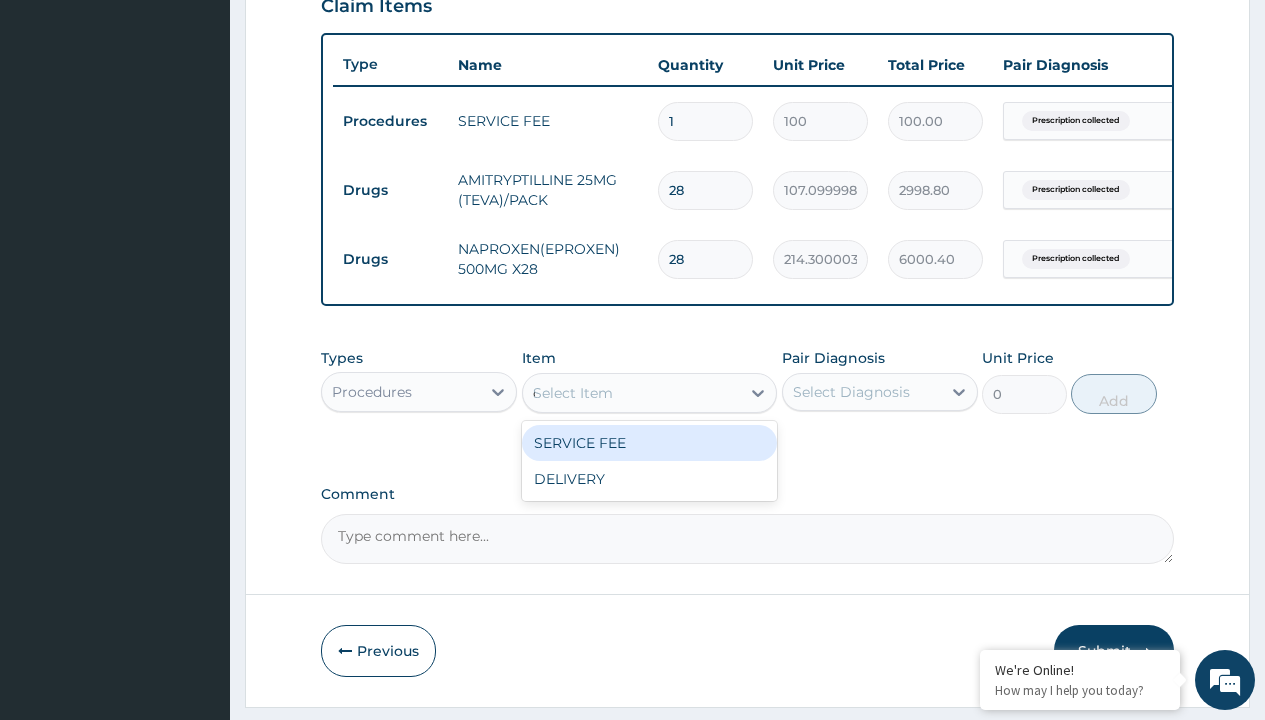 scroll, scrollTop: 0, scrollLeft: 0, axis: both 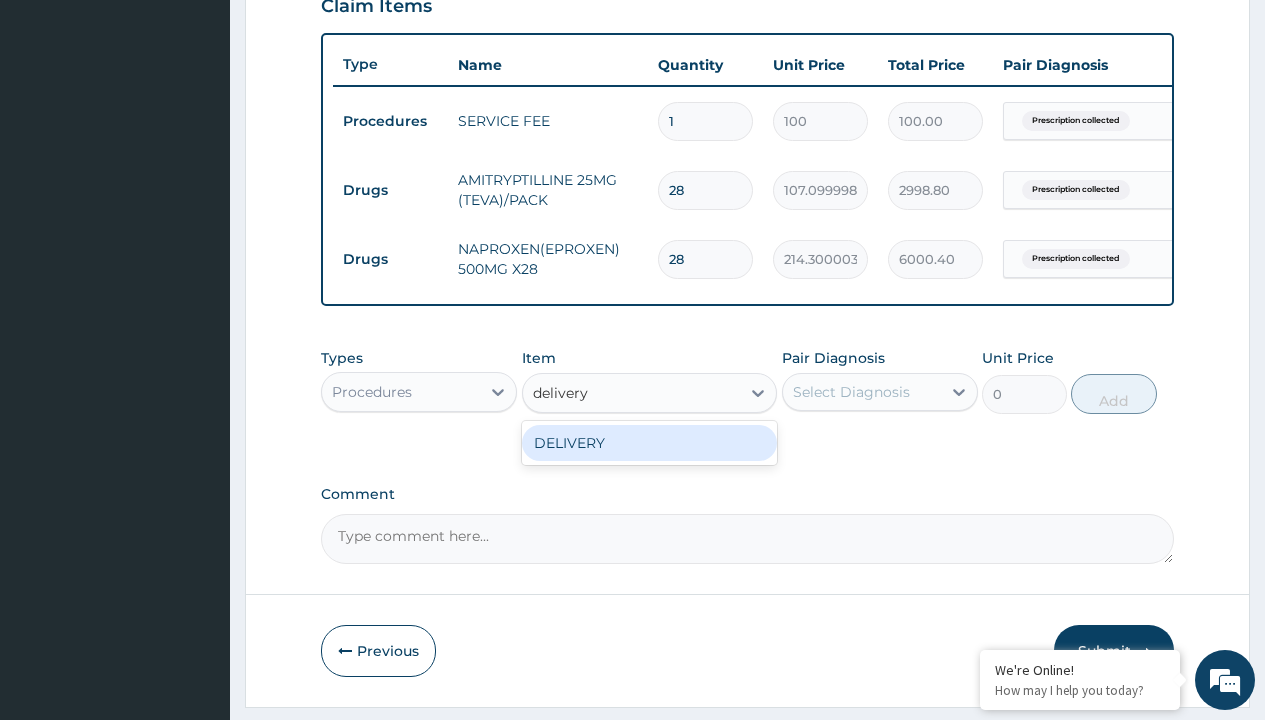 click on "DELIVERY" at bounding box center [650, 443] 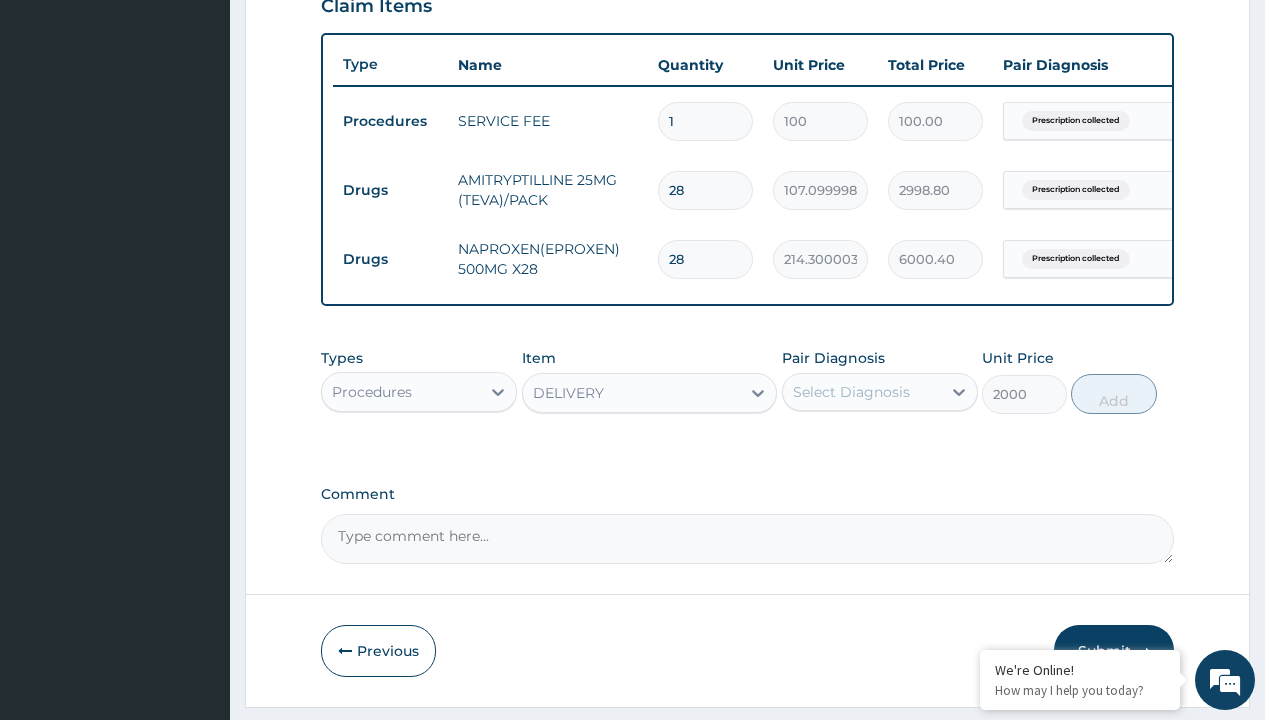 click on "Prescription collected" at bounding box center [409, -158] 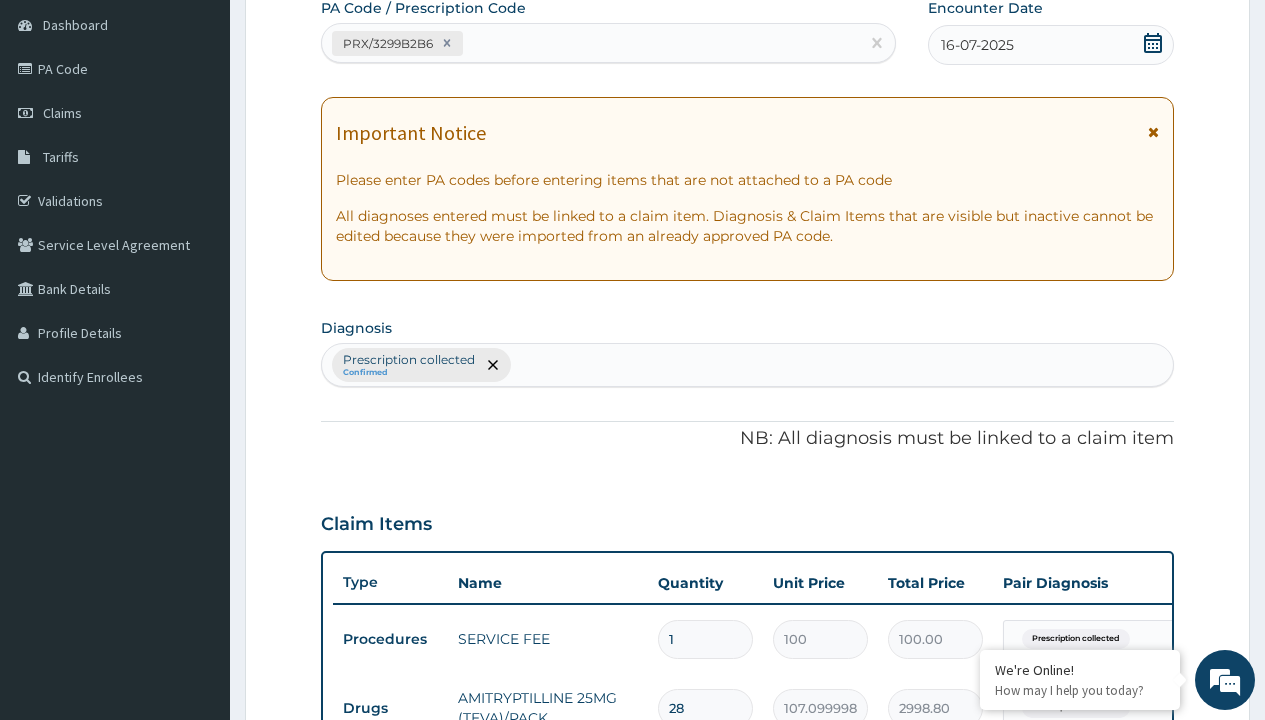 type on "prescription collected" 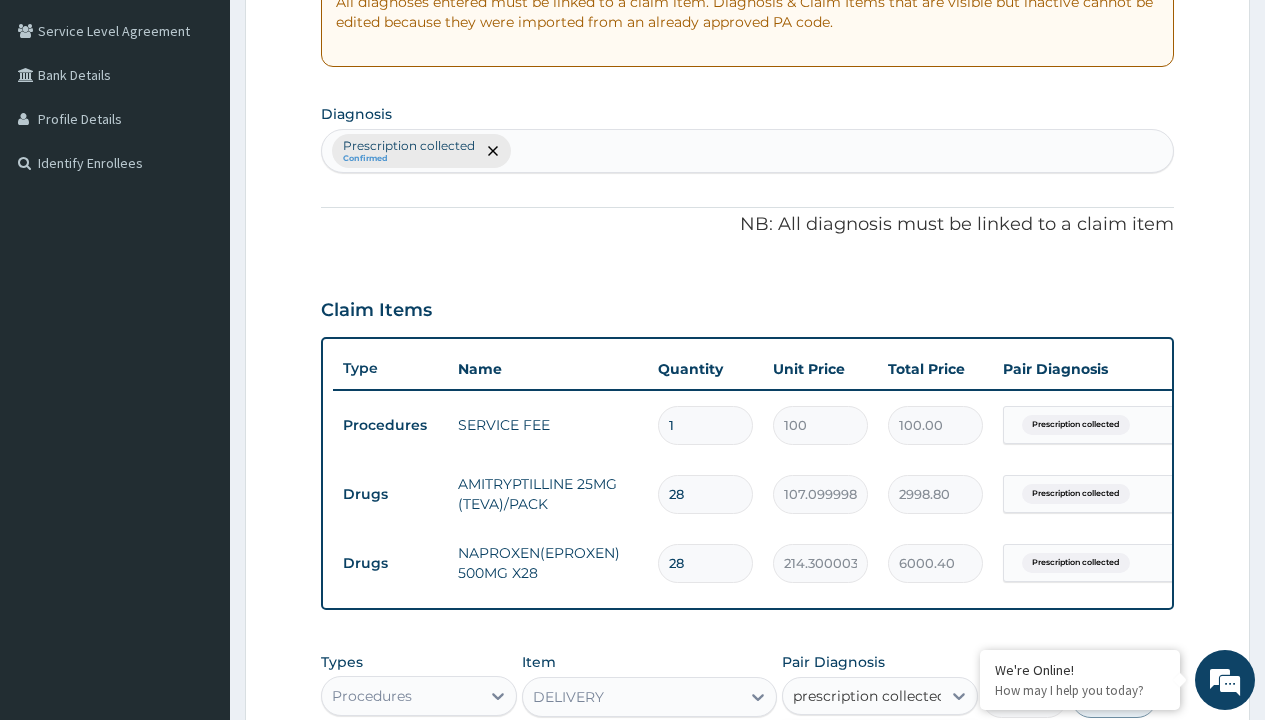click on "Prescription collected" at bounding box center [890, 755] 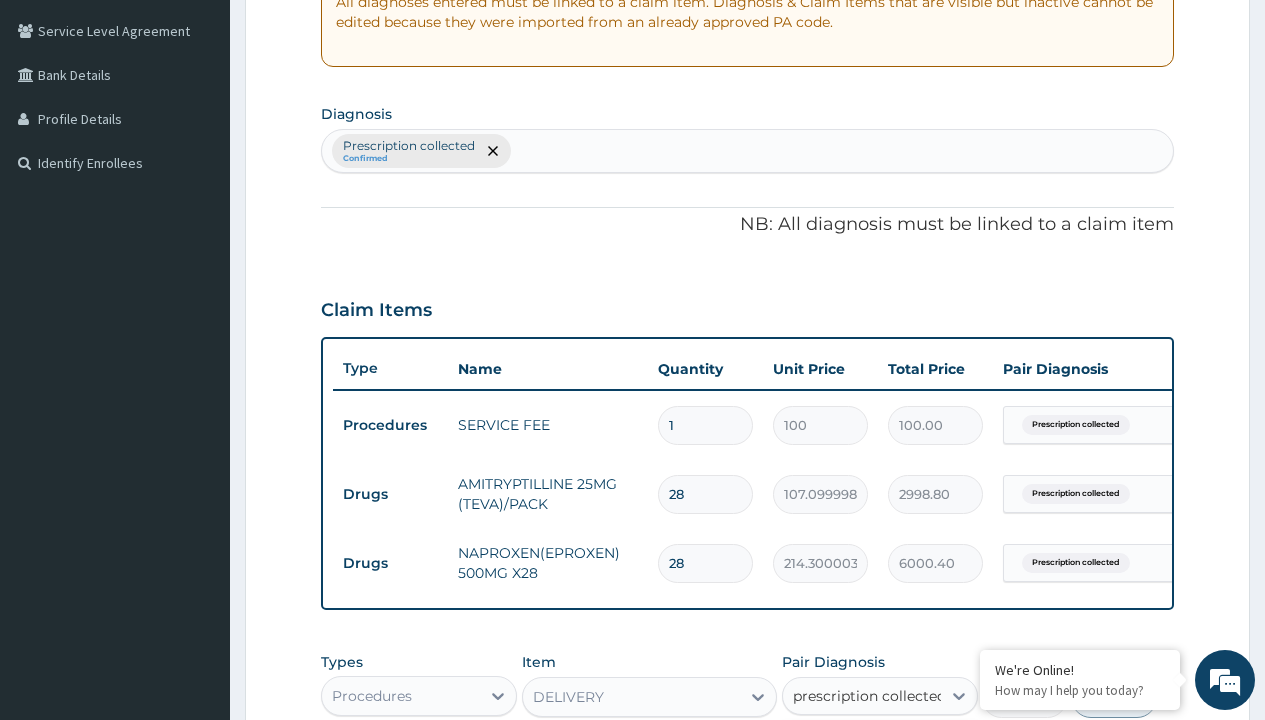 type 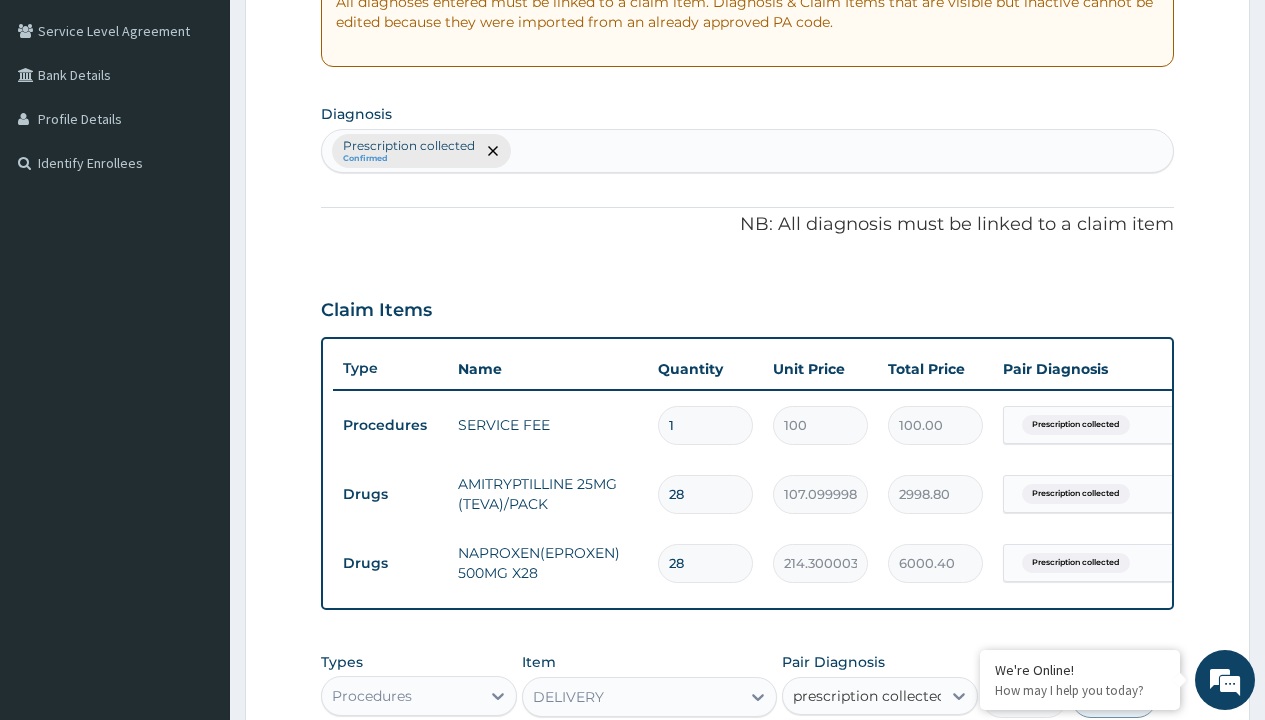 checkbox on "true" 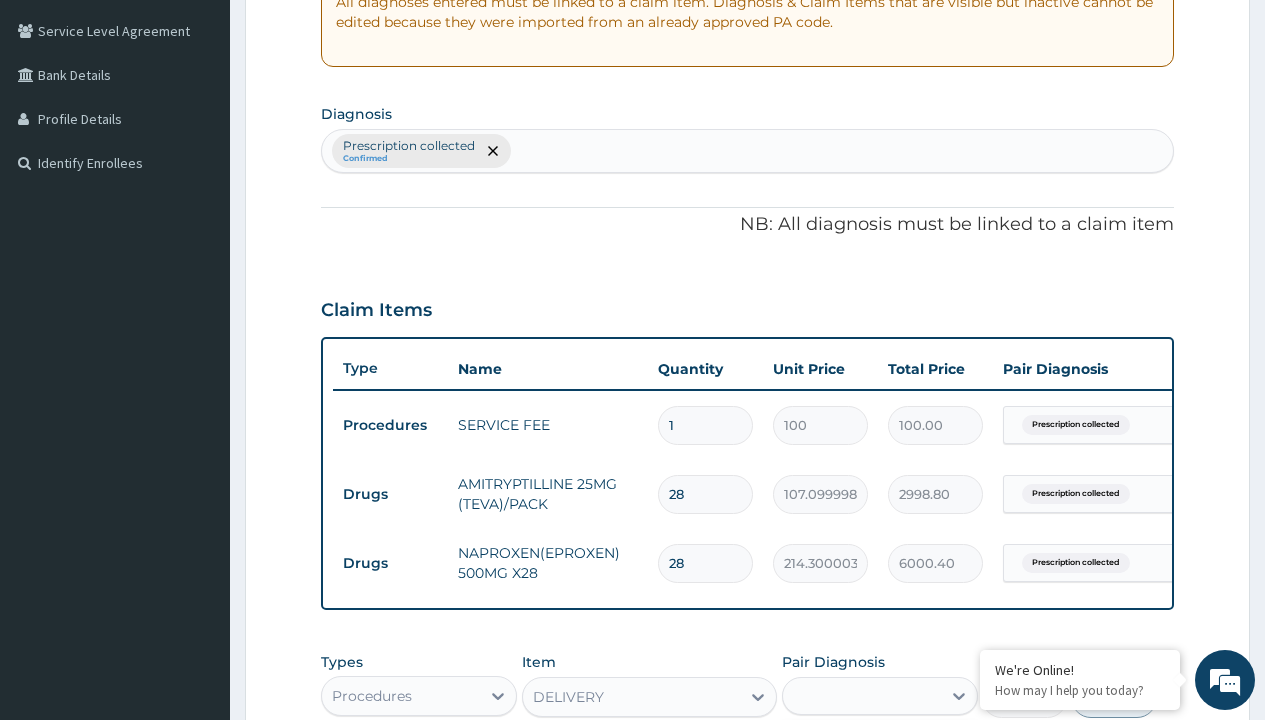 scroll, scrollTop: 780, scrollLeft: 0, axis: vertical 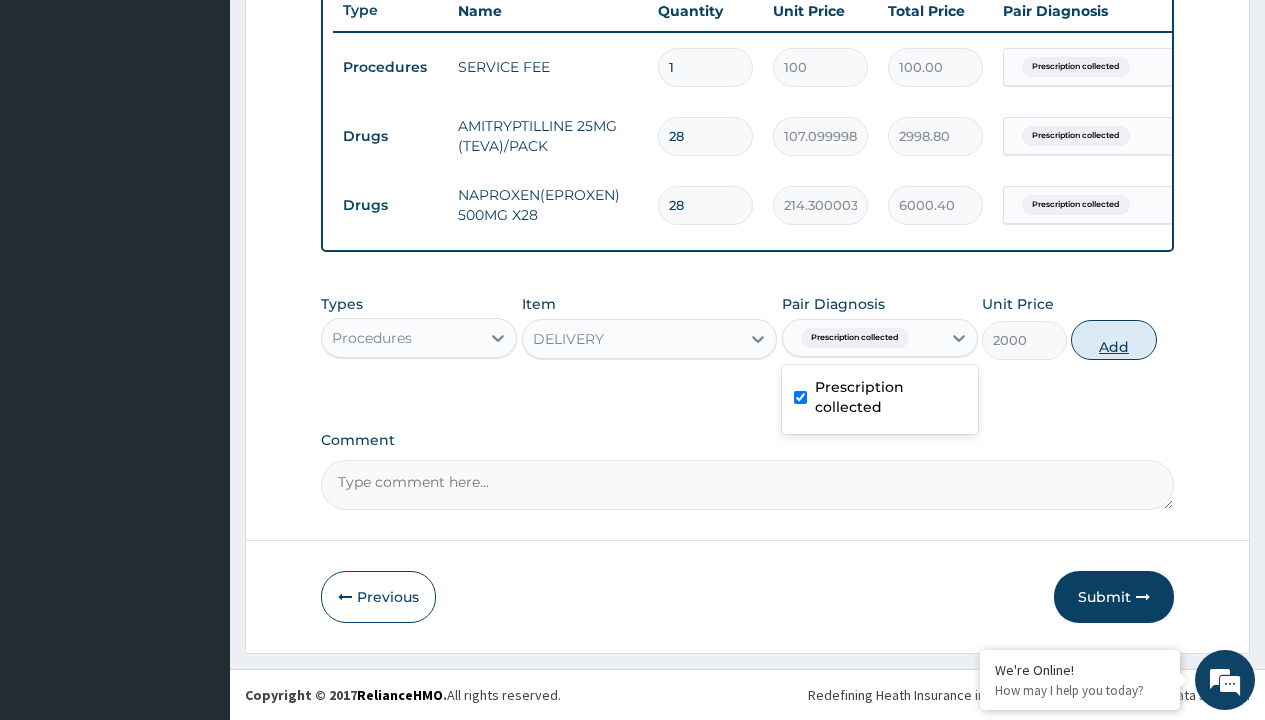 click on "Add" at bounding box center (1113, 340) 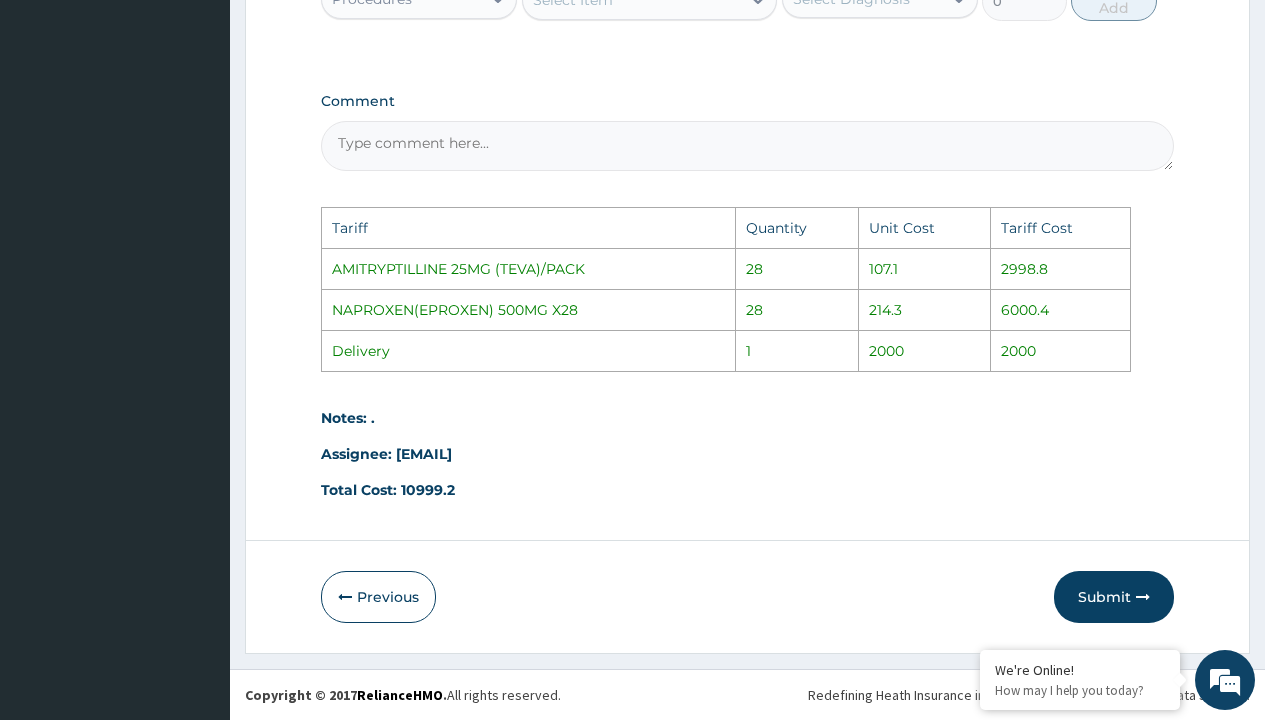 scroll, scrollTop: 1188, scrollLeft: 0, axis: vertical 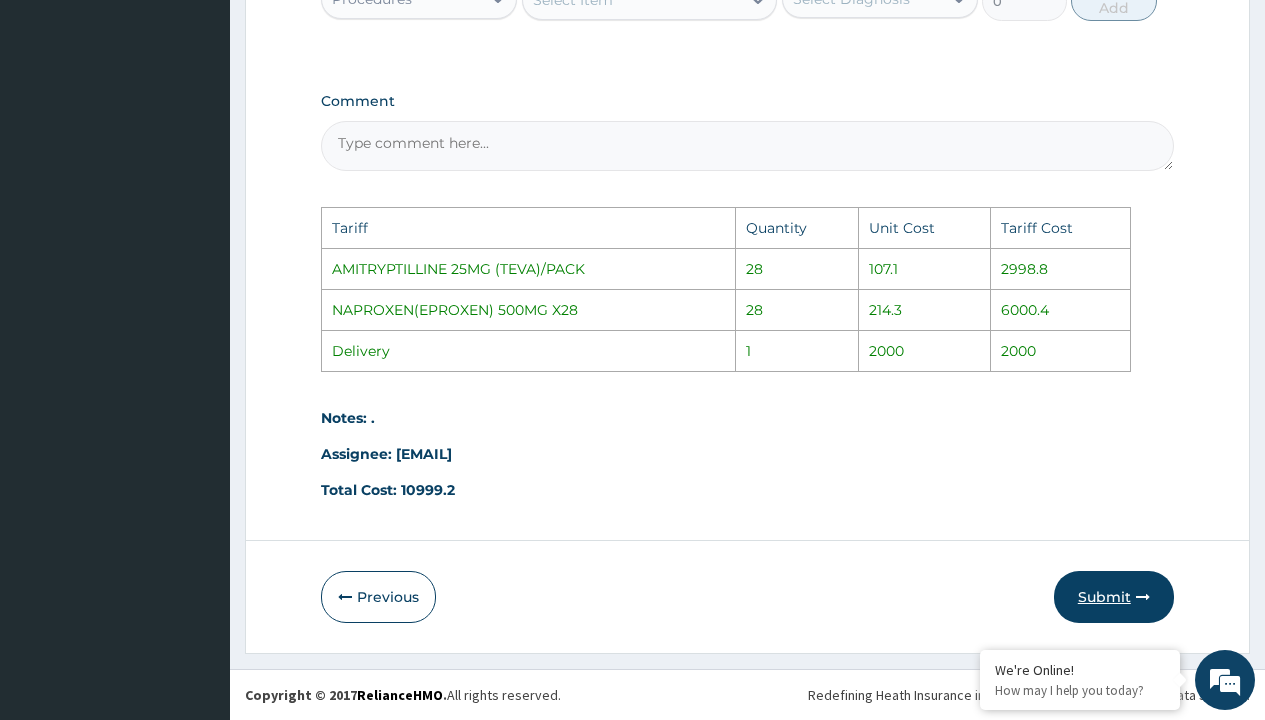 click at bounding box center [1143, 597] 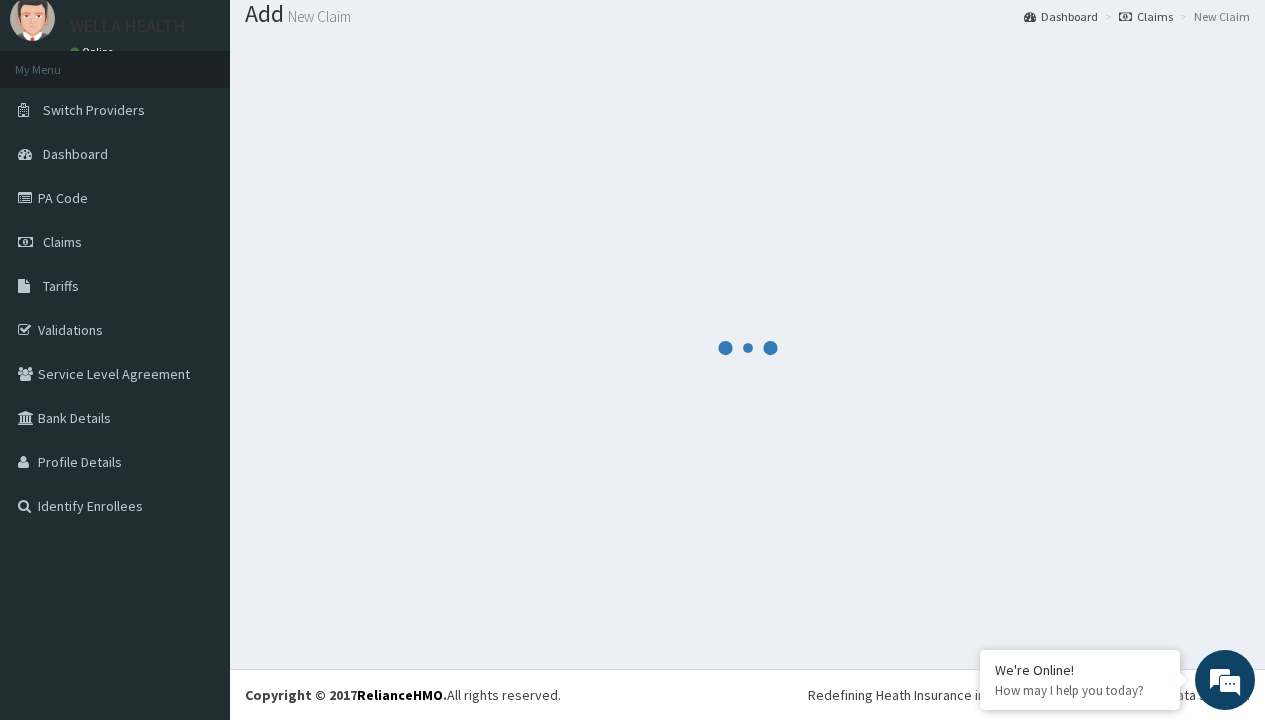 scroll 